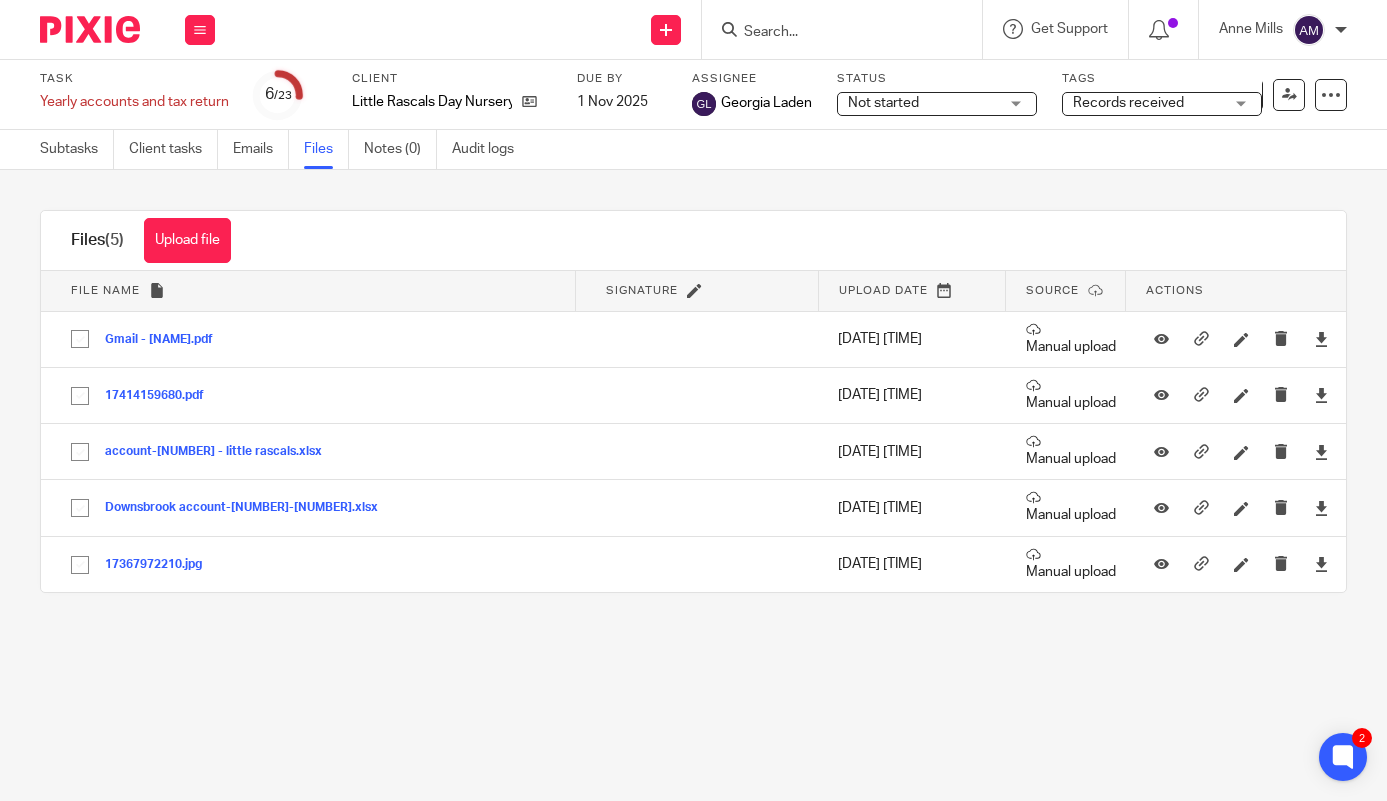 scroll, scrollTop: 0, scrollLeft: 0, axis: both 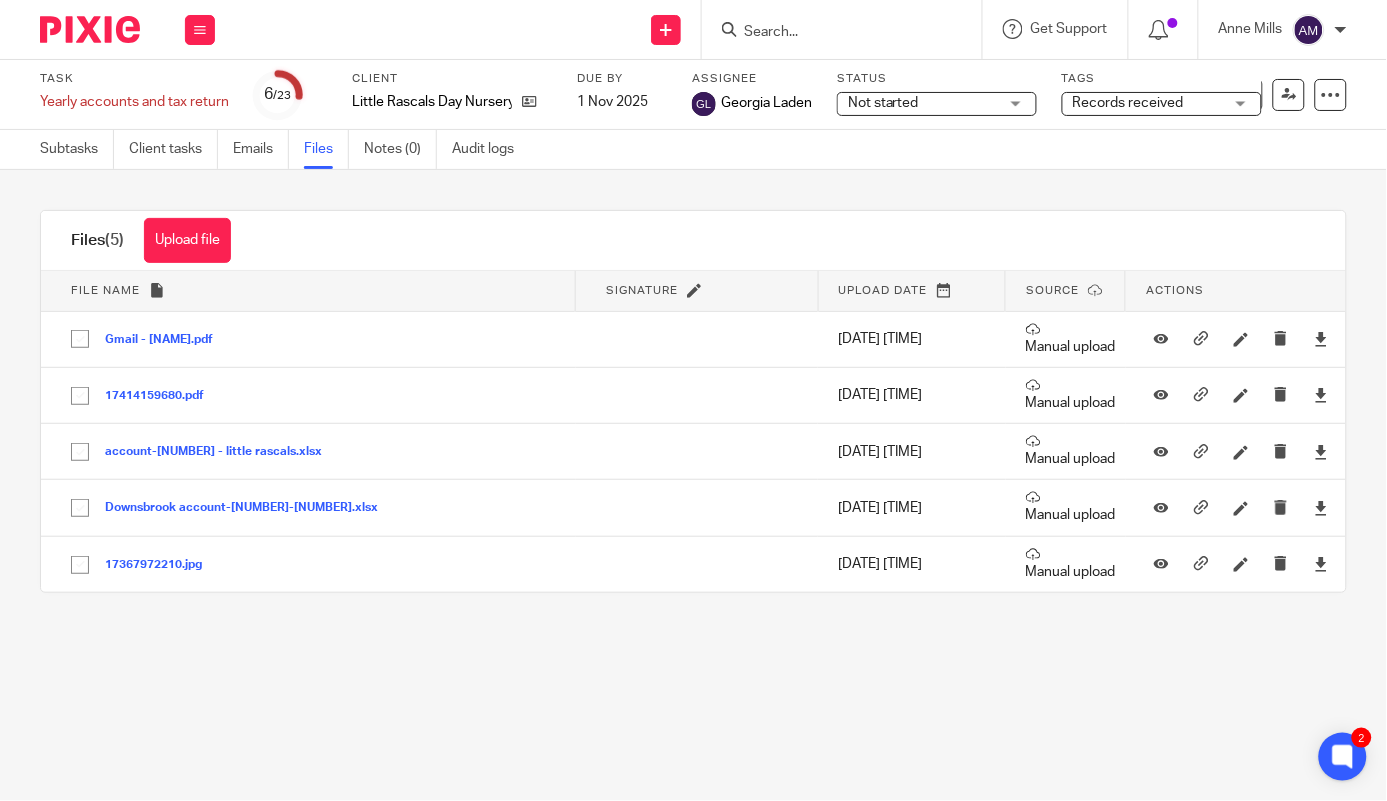 click at bounding box center (848, 29) 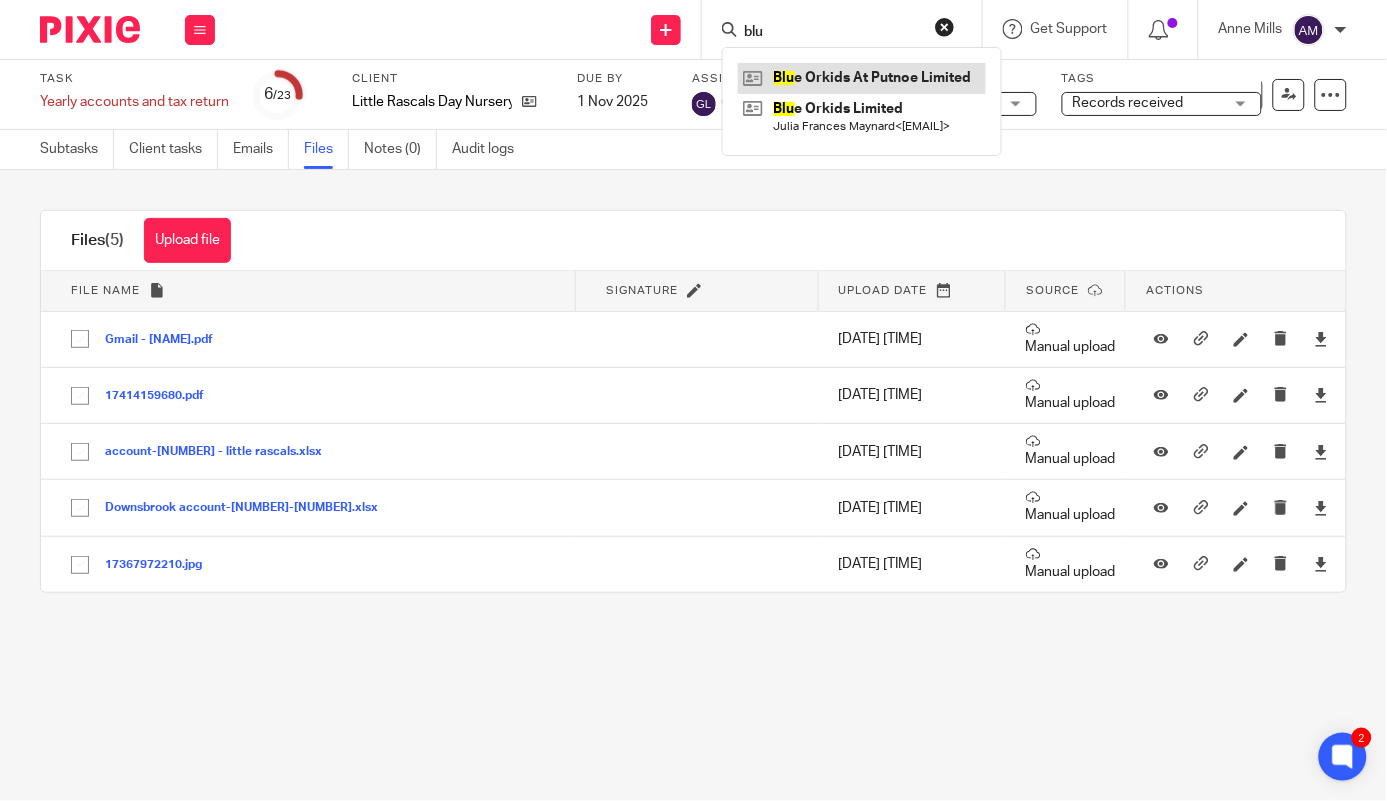 type on "blu" 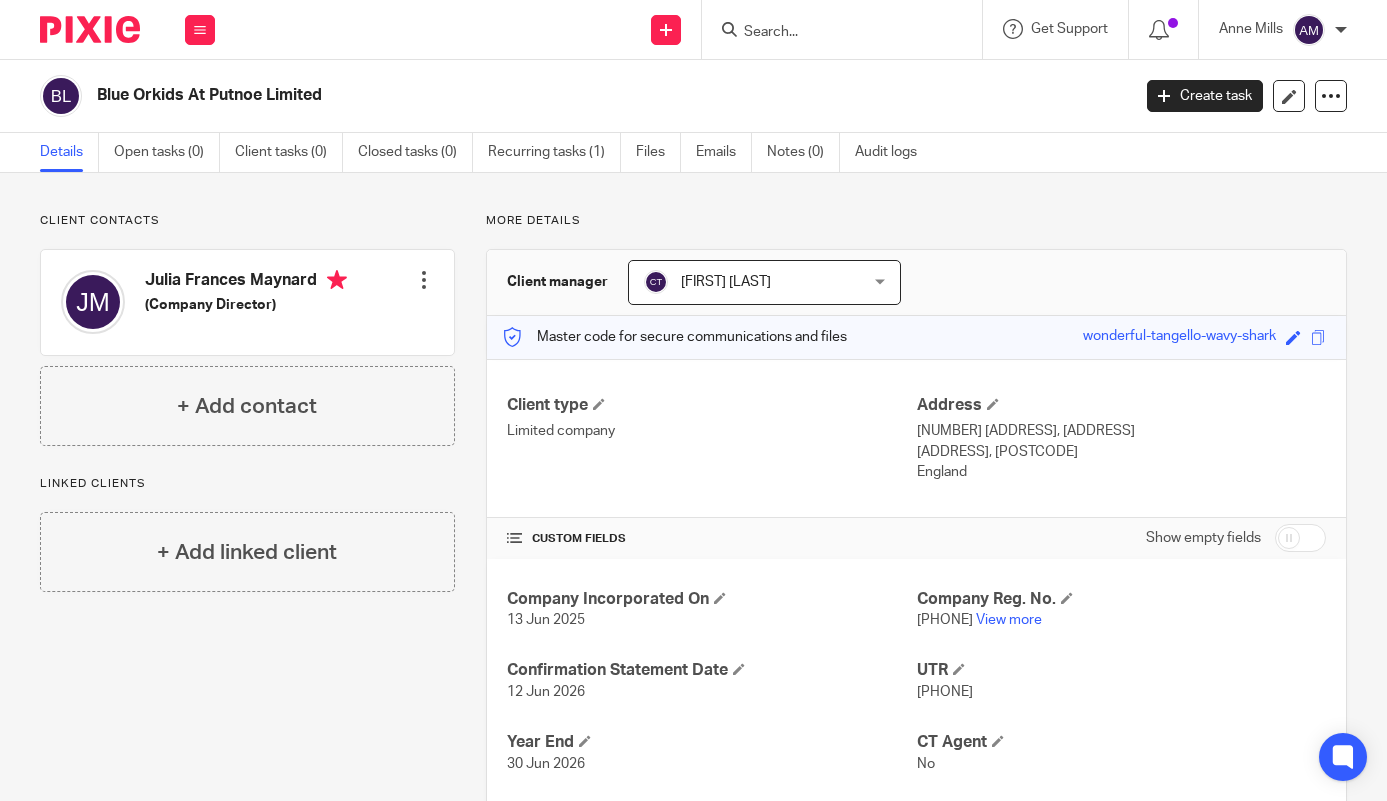 click at bounding box center [832, 33] 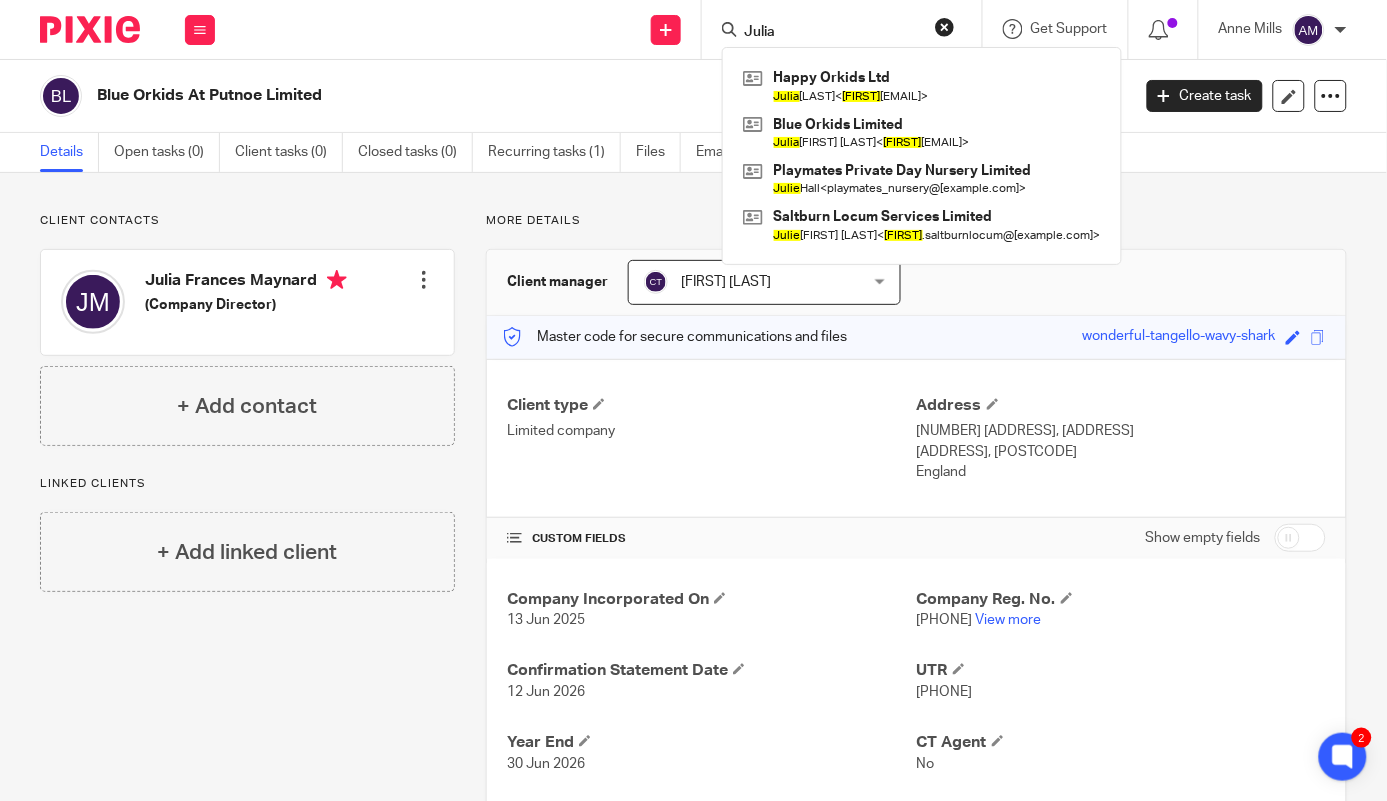 click on "Julia" at bounding box center [832, 33] 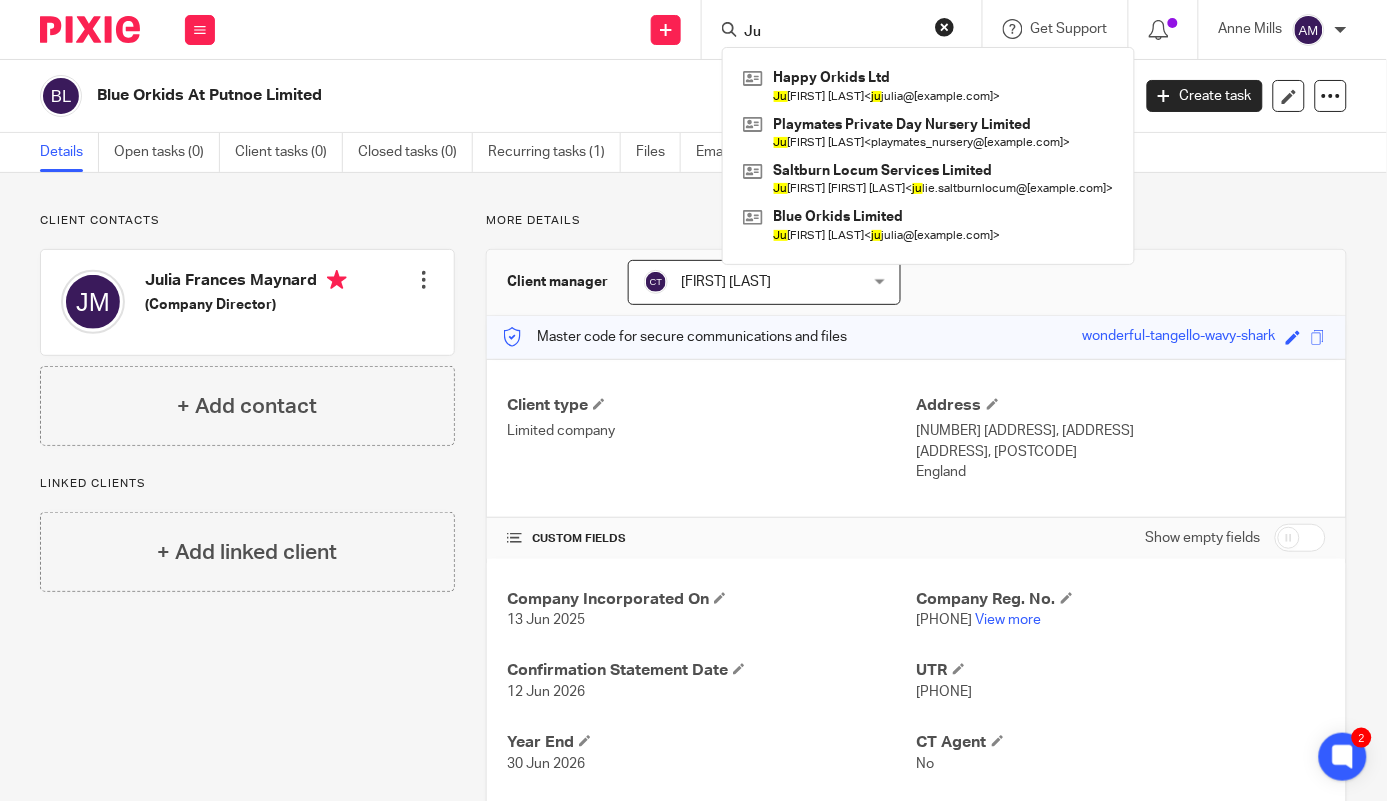 type on "J" 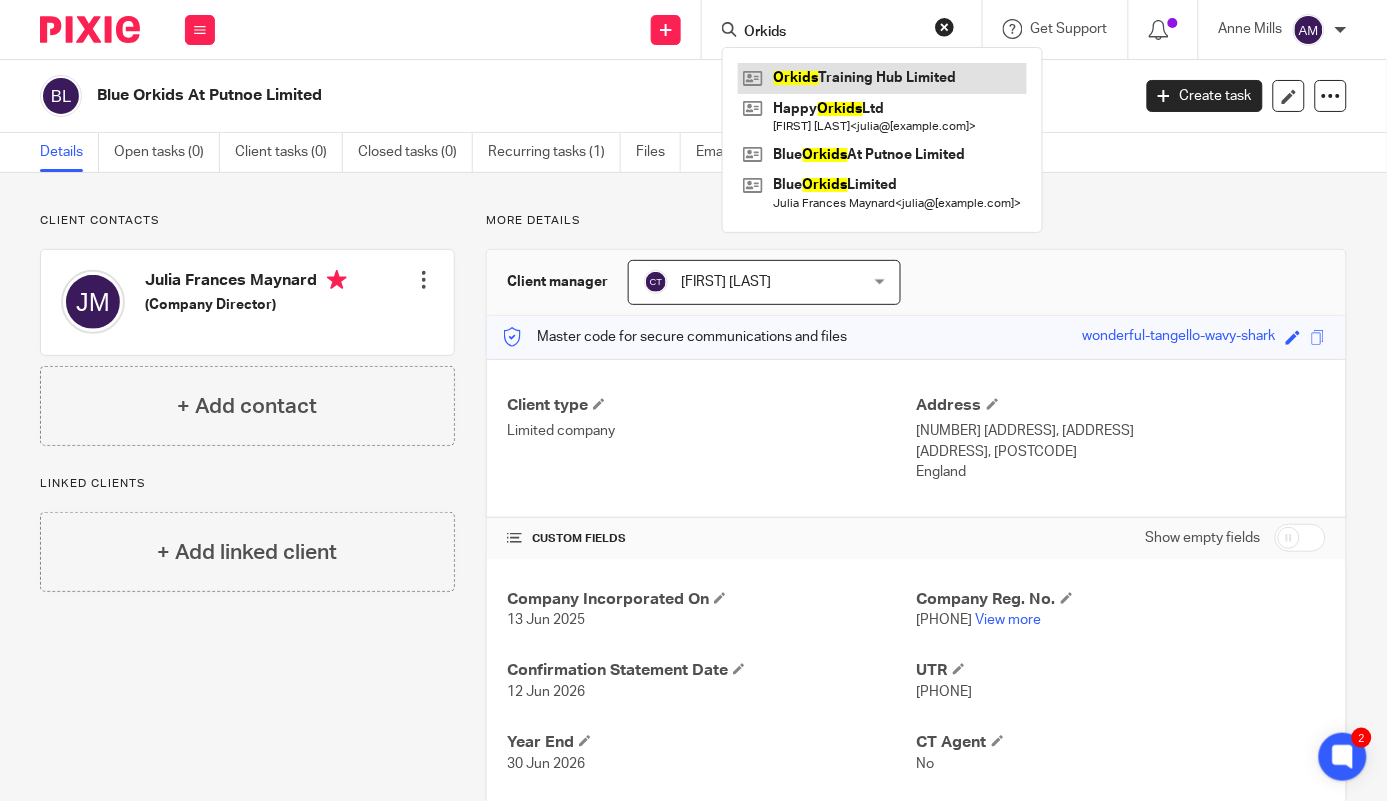 type on "Orkids" 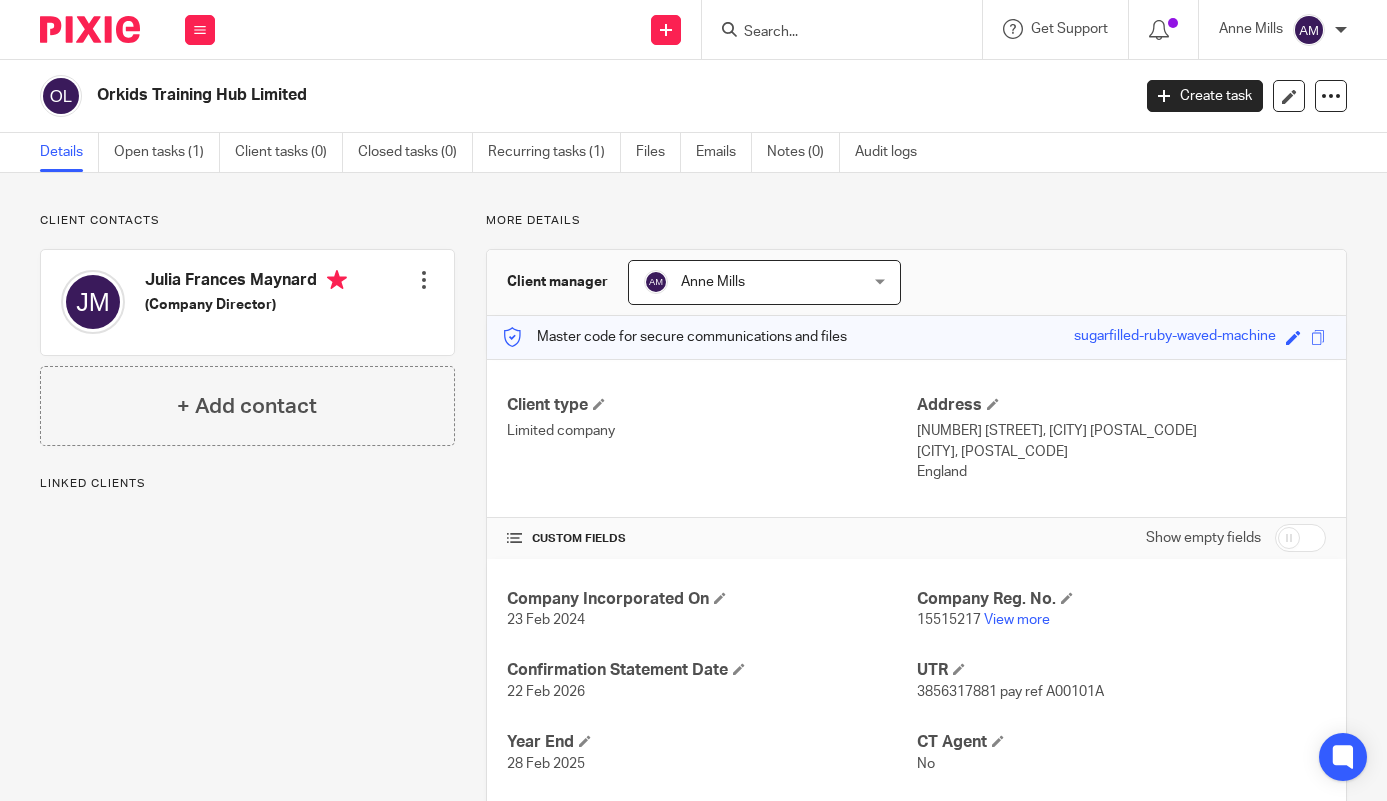 scroll, scrollTop: 0, scrollLeft: 0, axis: both 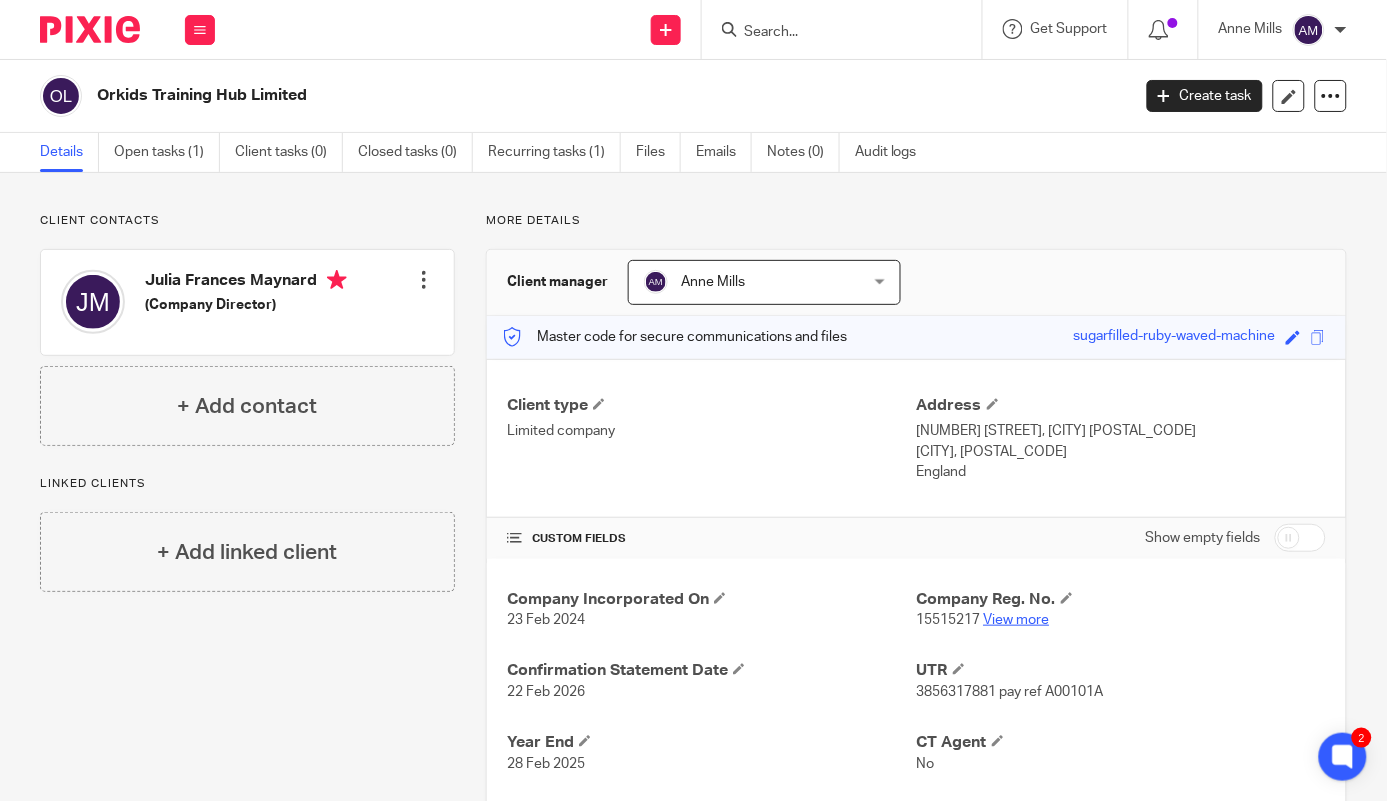 click on "View more" at bounding box center [1017, 620] 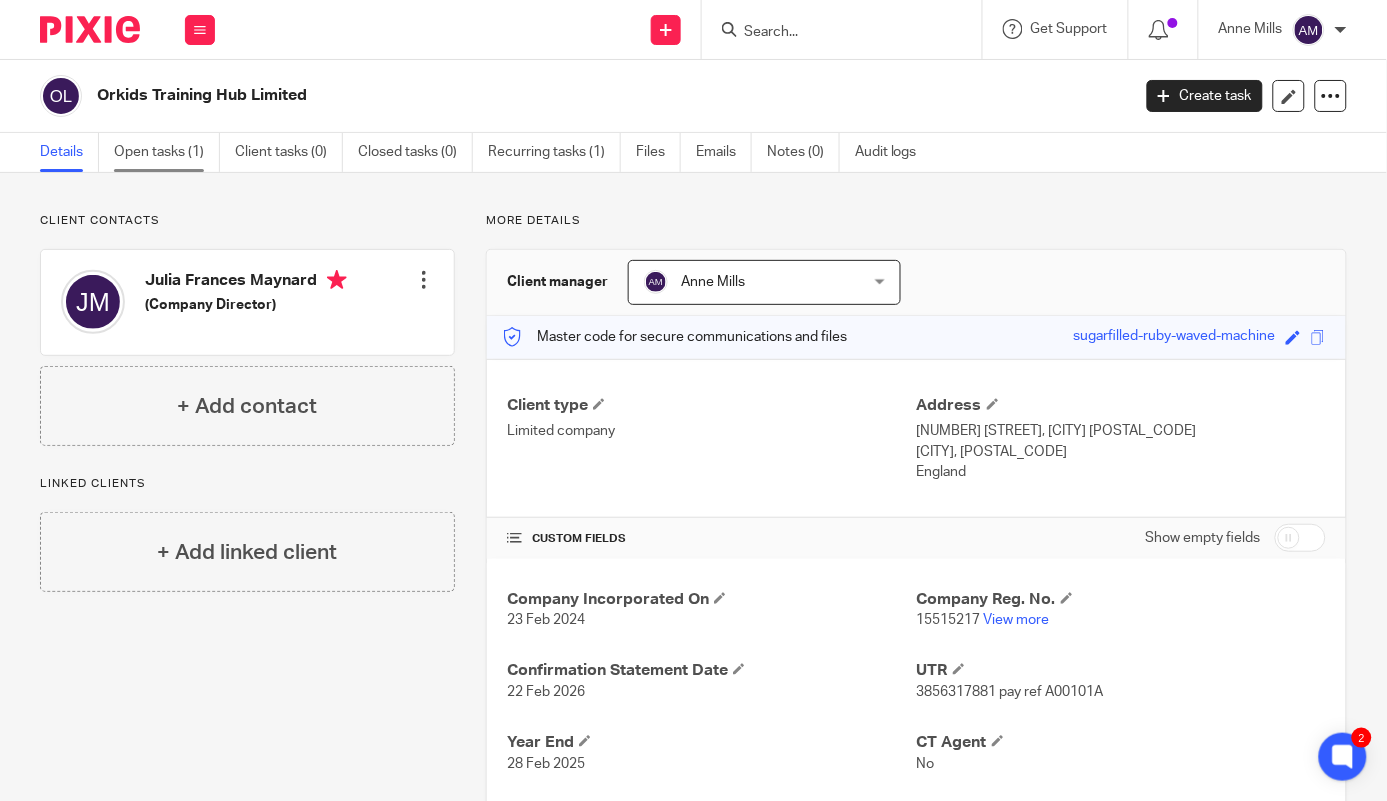 click on "Open tasks (1)" at bounding box center (167, 152) 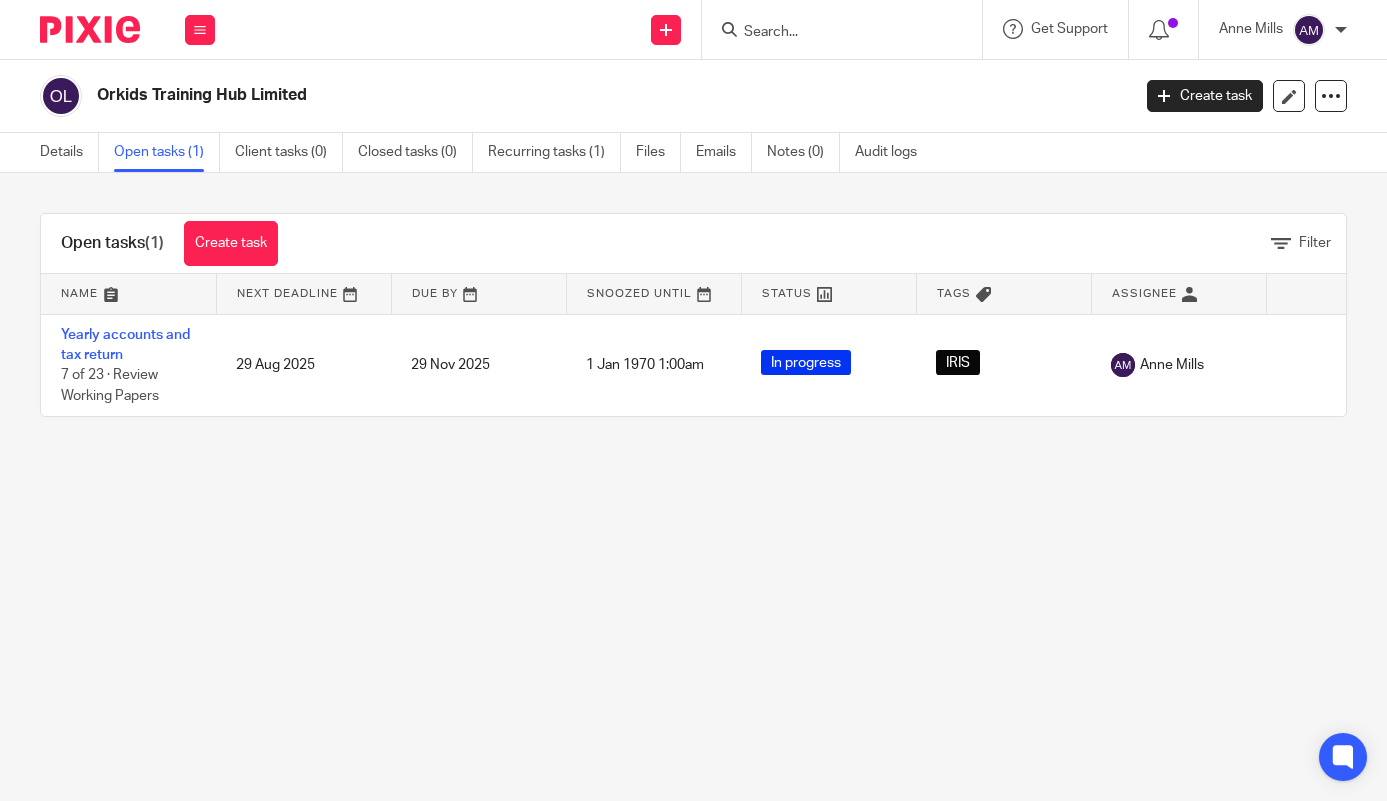 scroll, scrollTop: 0, scrollLeft: 0, axis: both 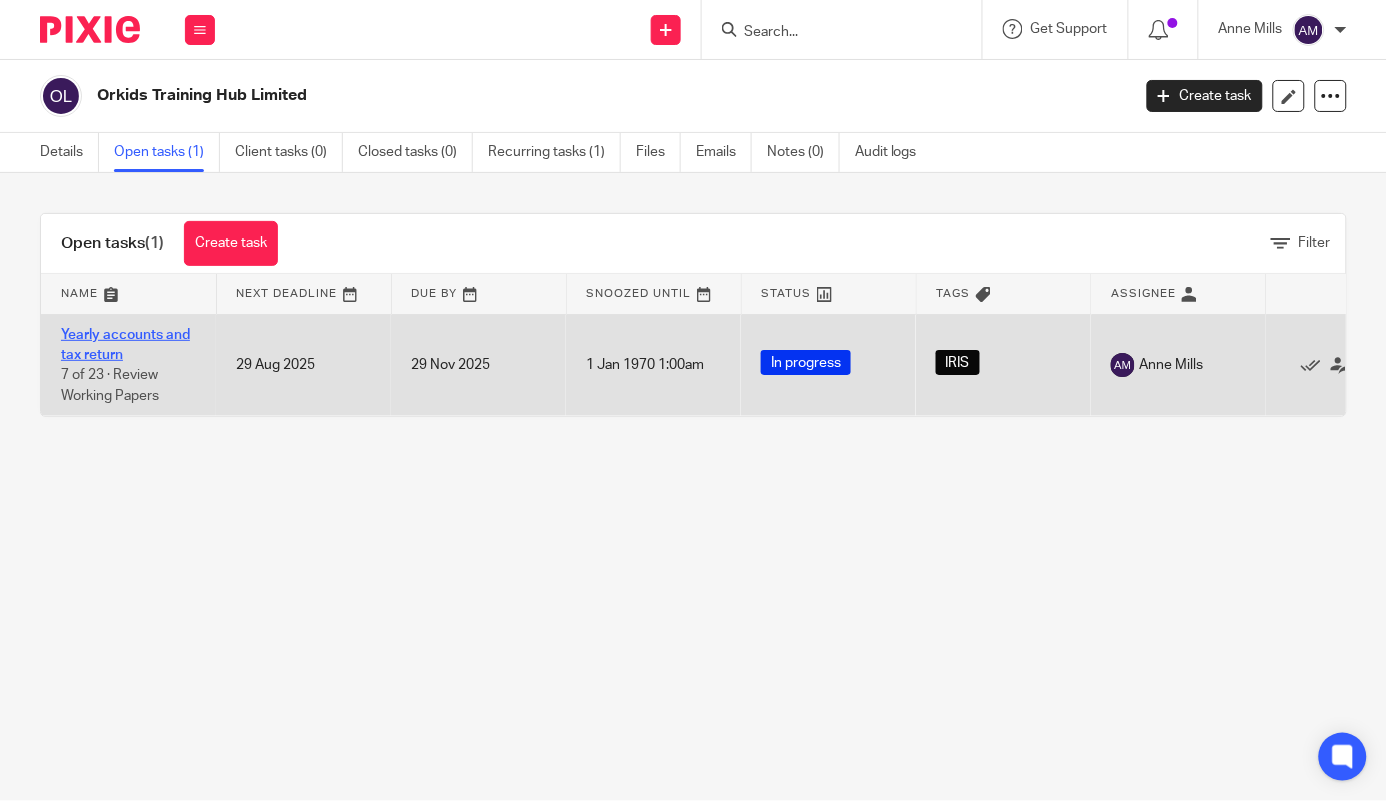click on "Yearly accounts and tax return" at bounding box center [125, 345] 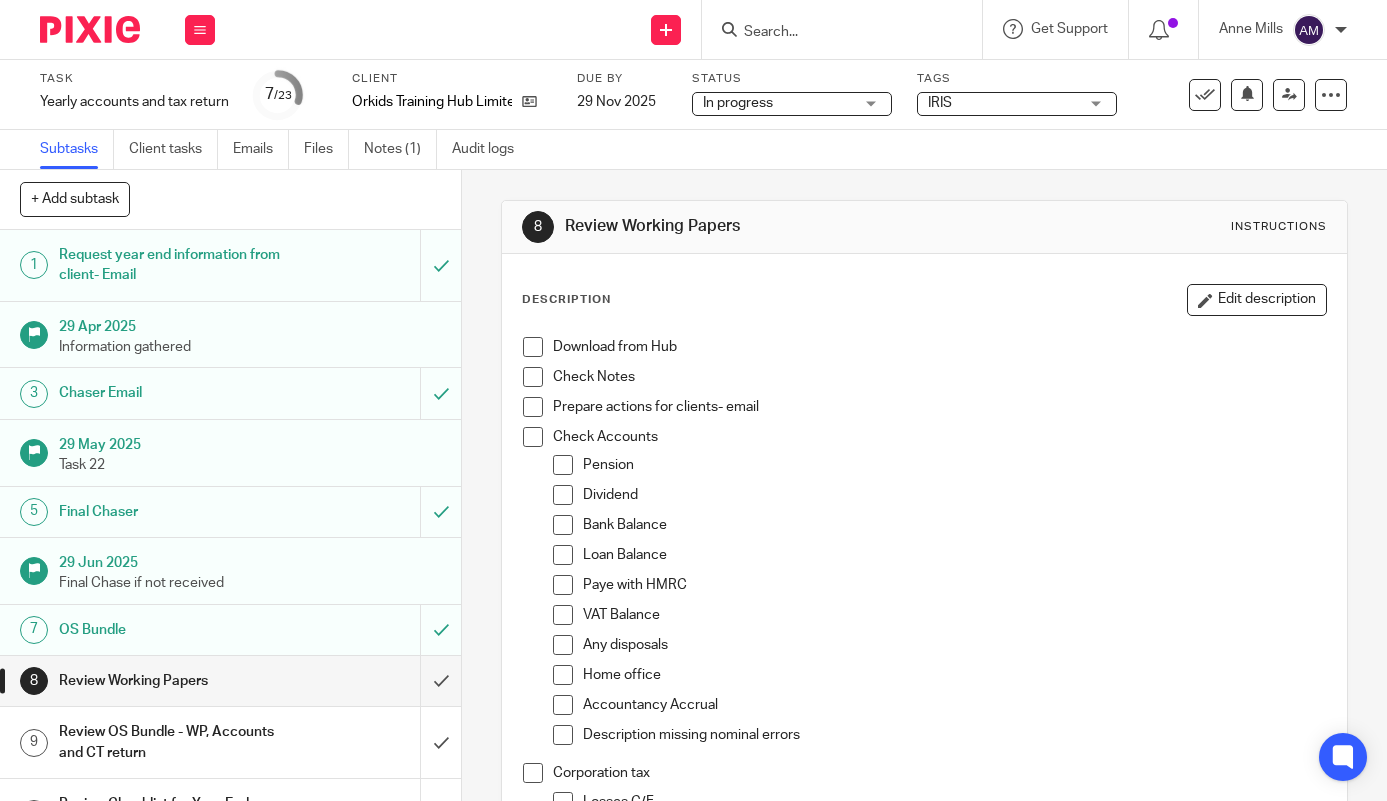 scroll, scrollTop: 0, scrollLeft: 0, axis: both 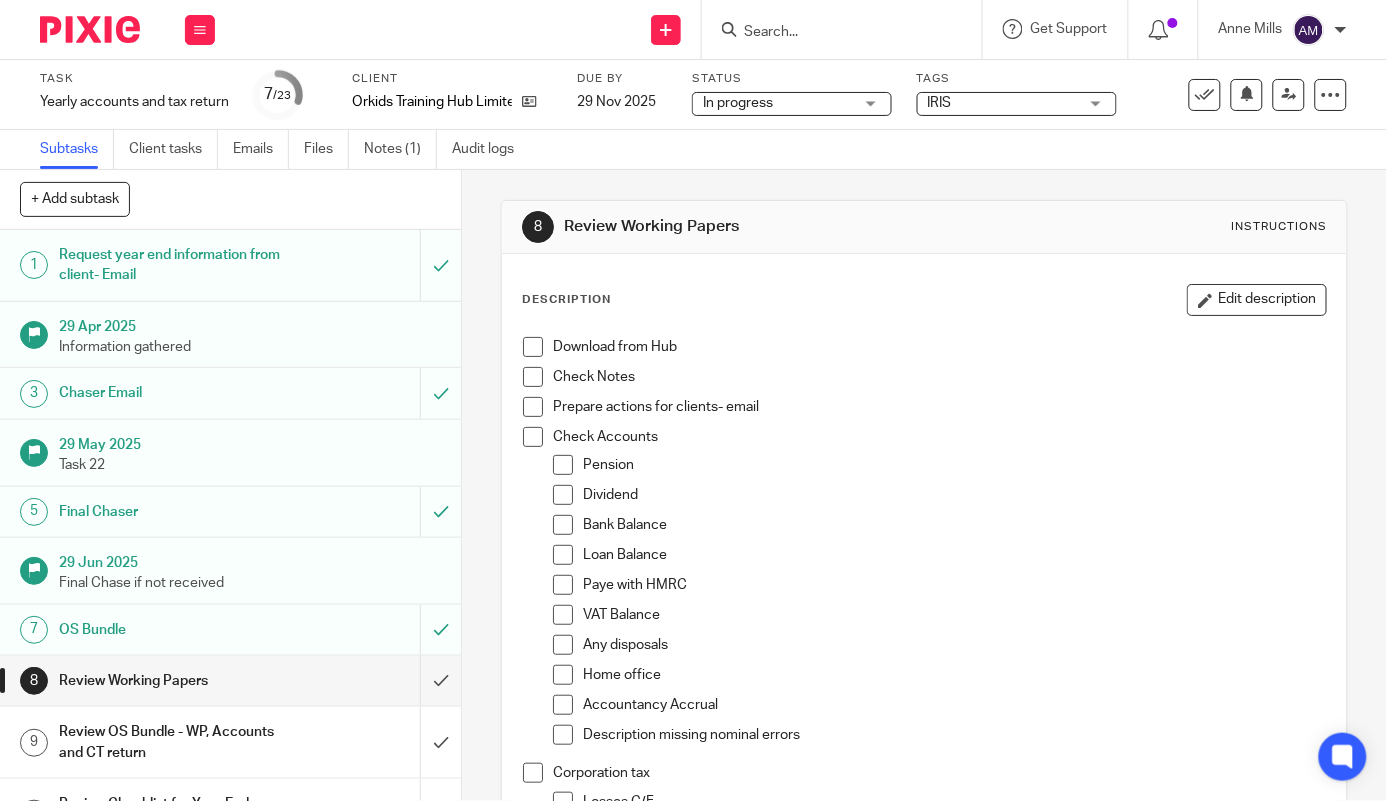 click on "IRIS" at bounding box center (1003, 103) 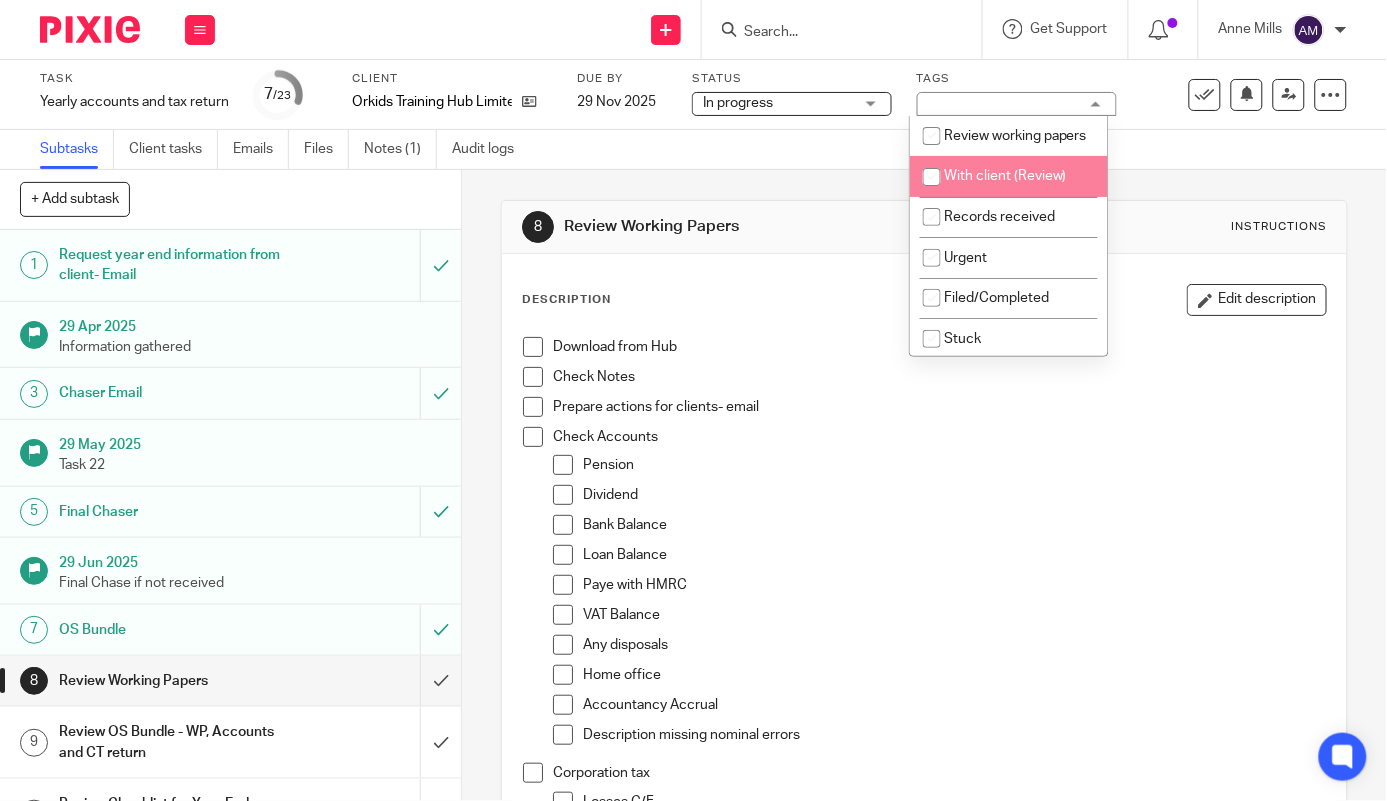 click on "With client (Review)" at bounding box center (1005, 176) 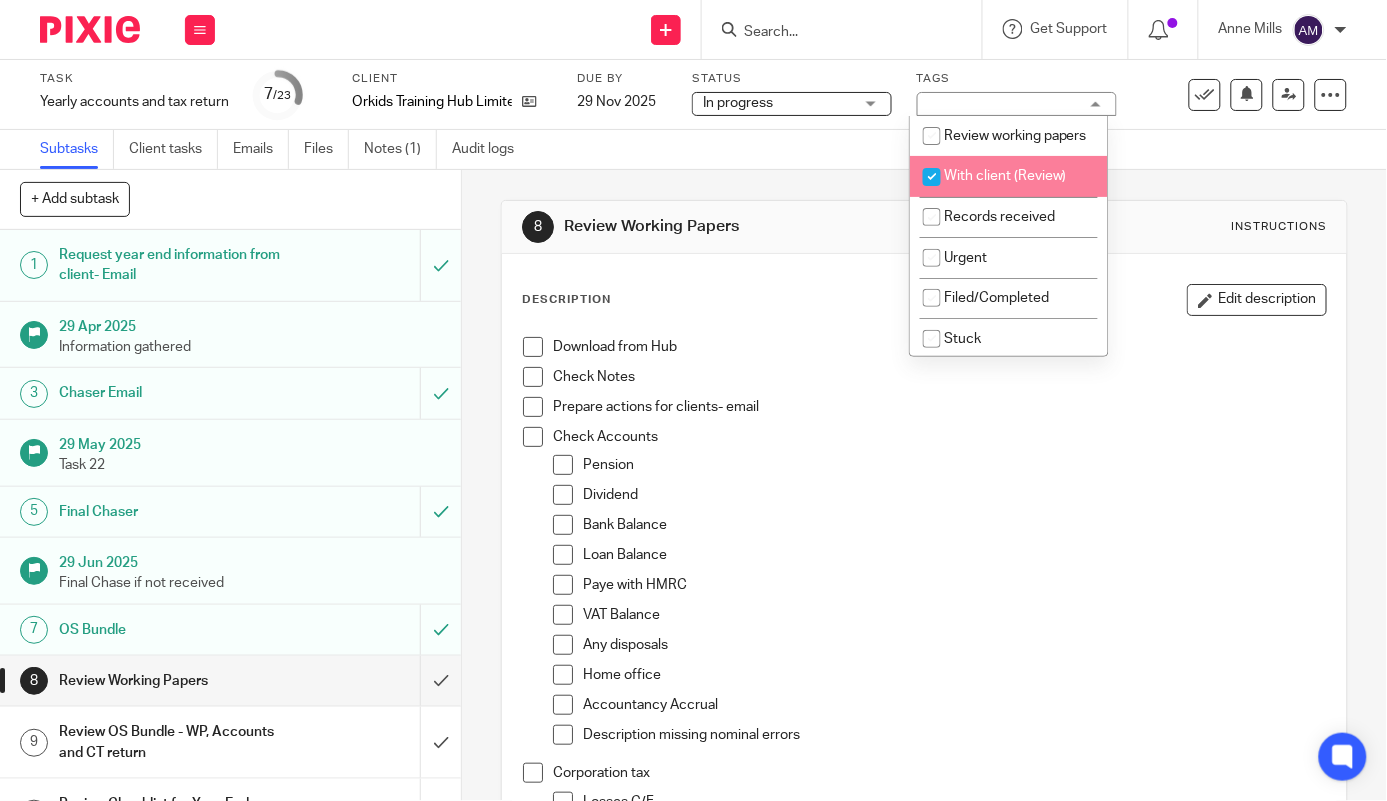 checkbox on "true" 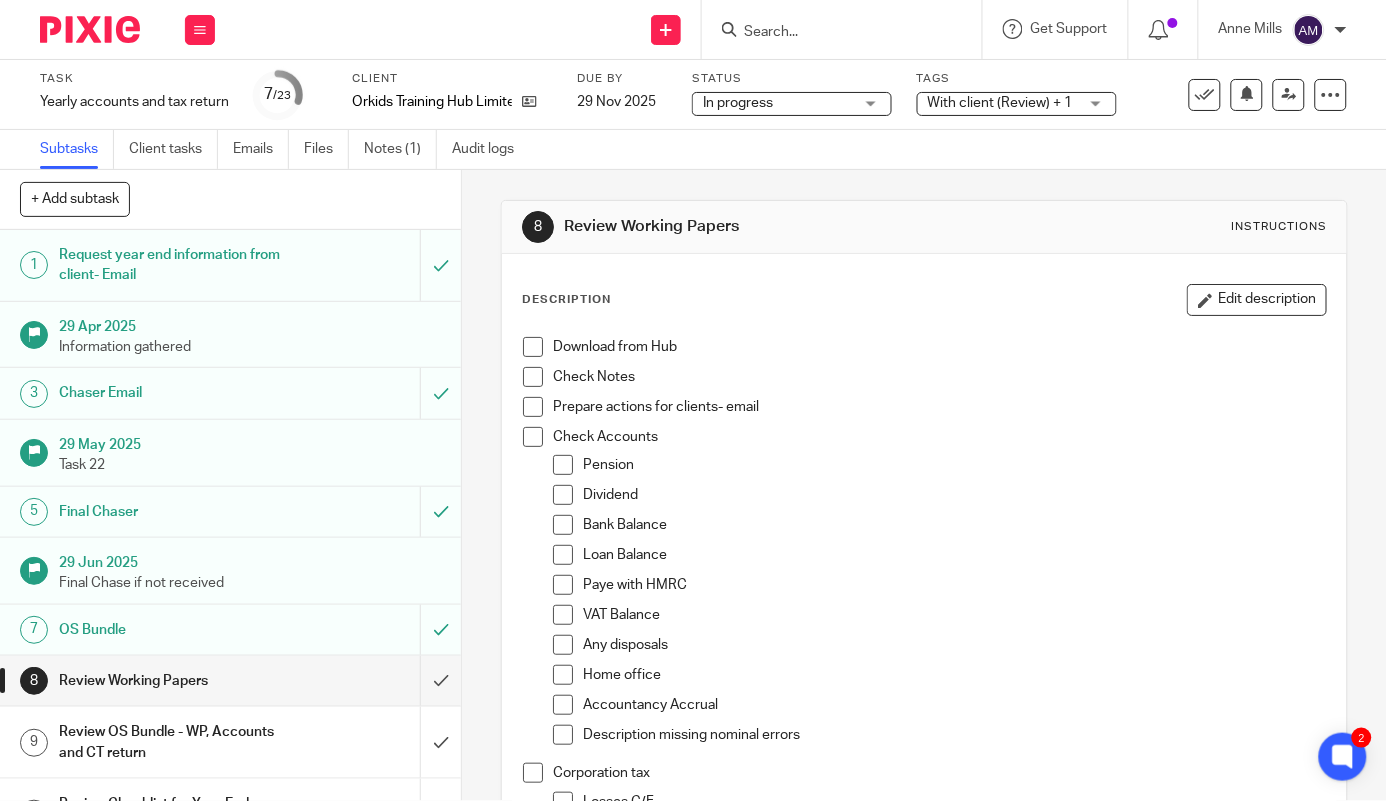 click on "In progress
In progress" at bounding box center (792, 104) 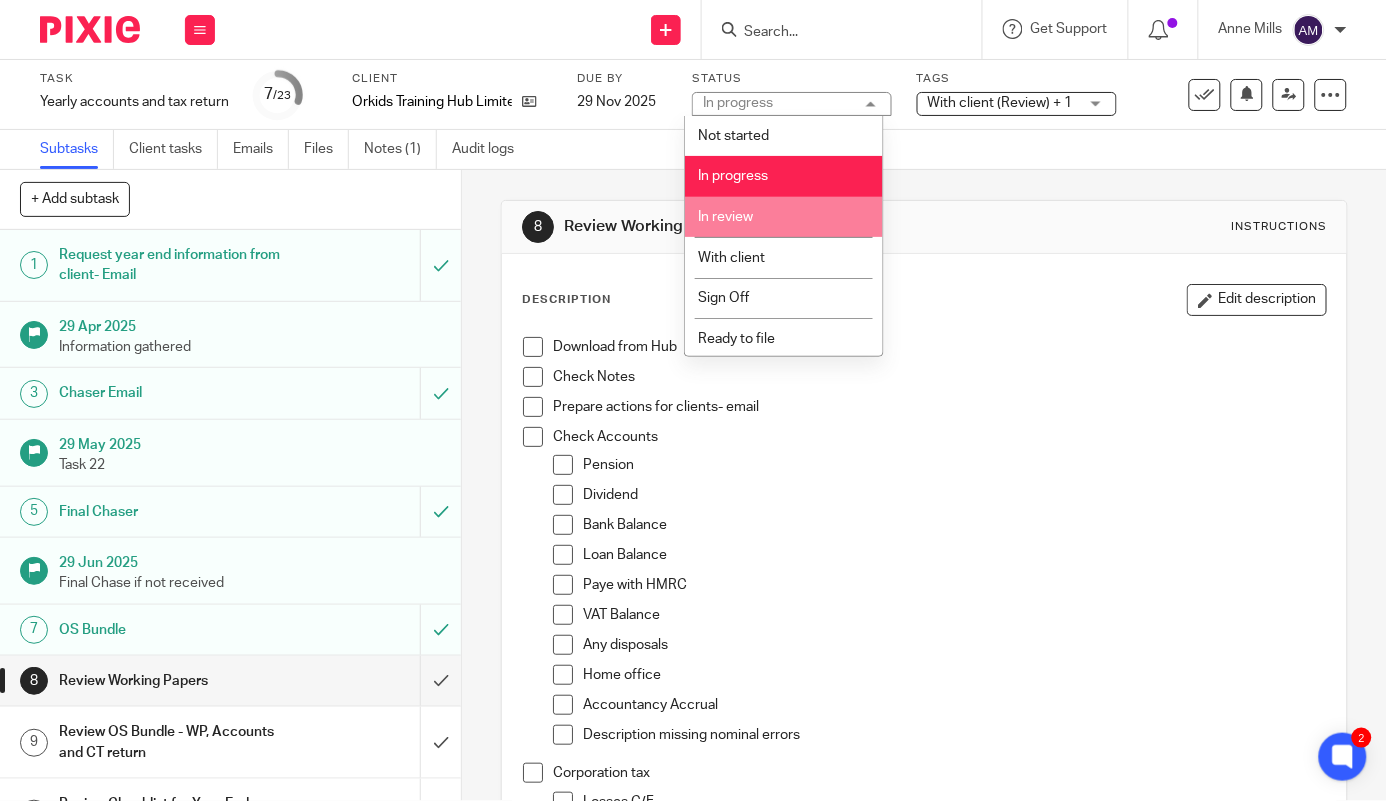 click on "In review" at bounding box center (784, 217) 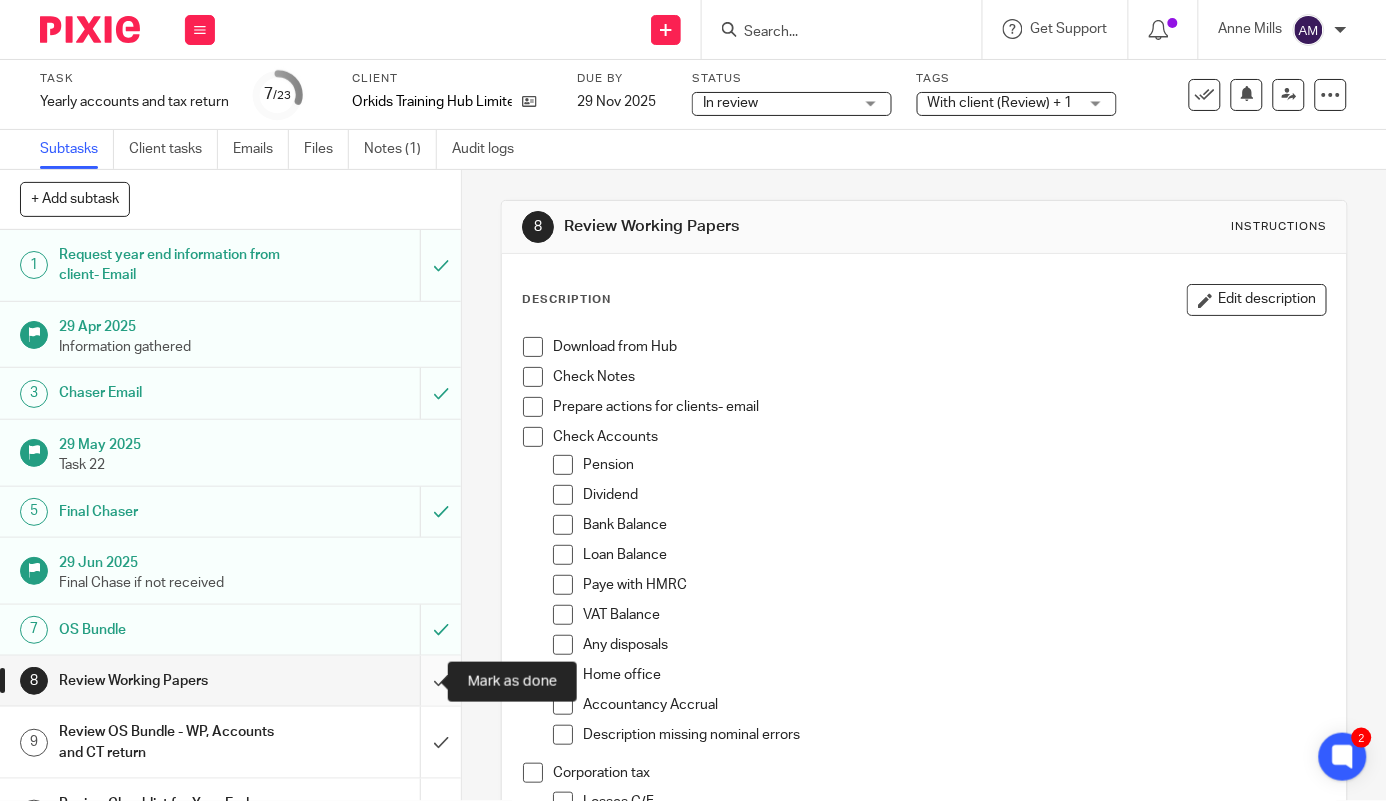 click at bounding box center [230, 681] 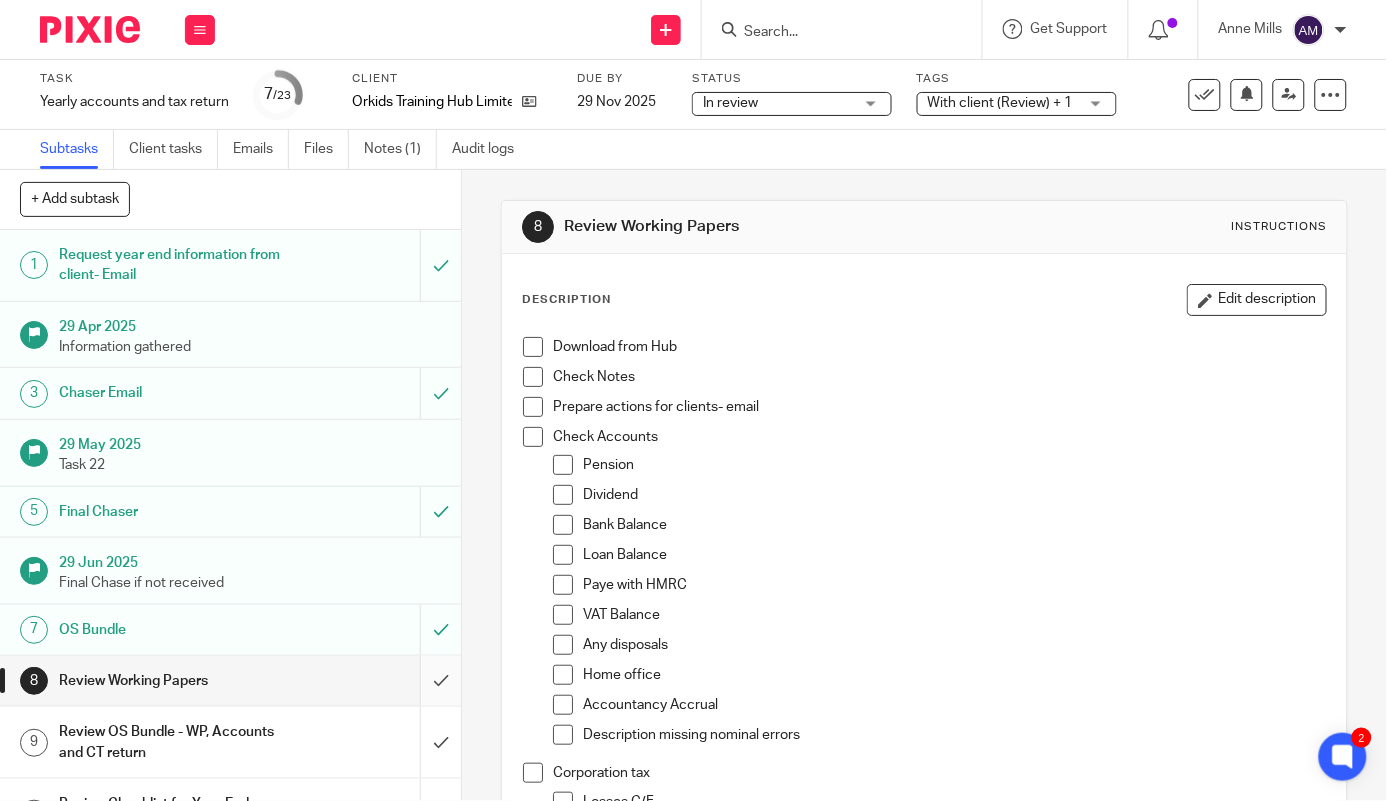 scroll, scrollTop: 333, scrollLeft: 0, axis: vertical 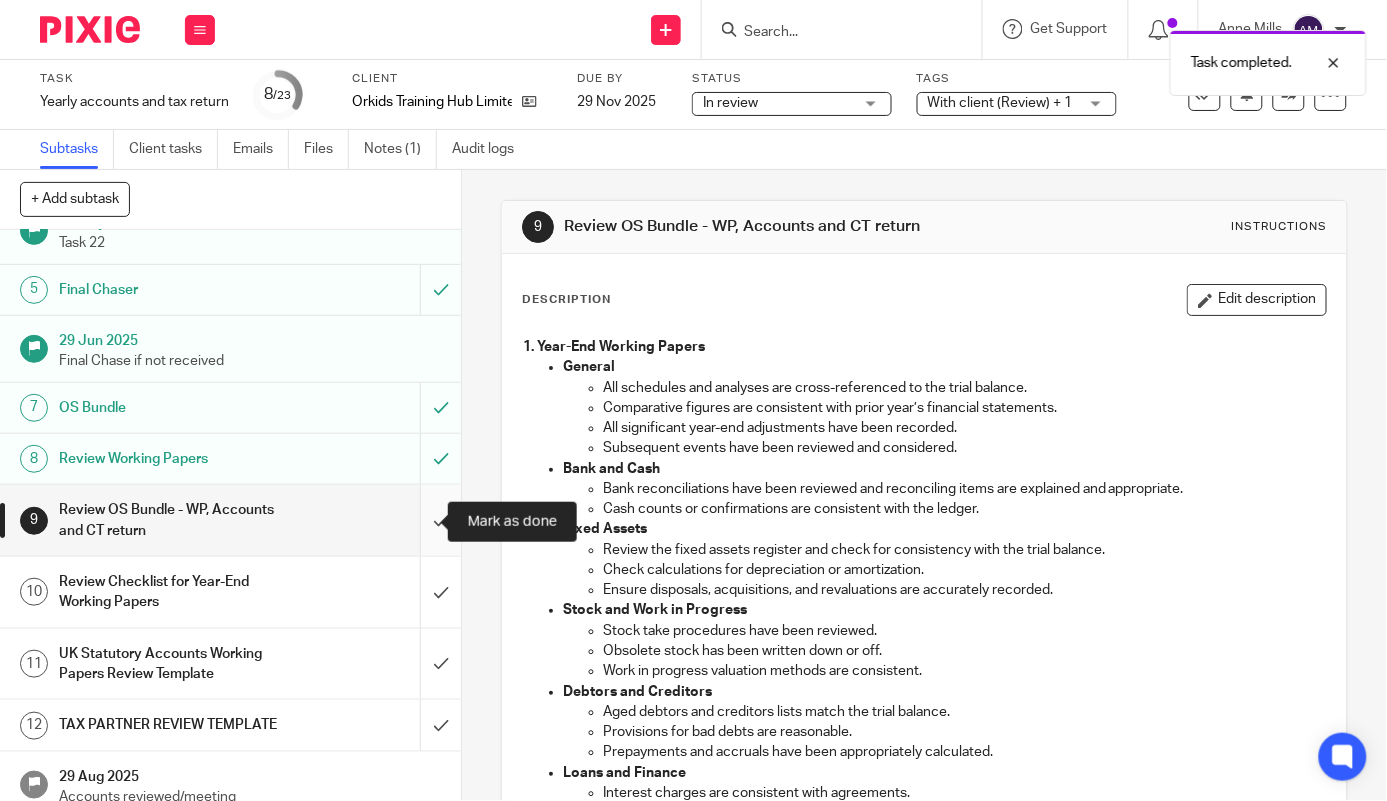 click at bounding box center (230, 520) 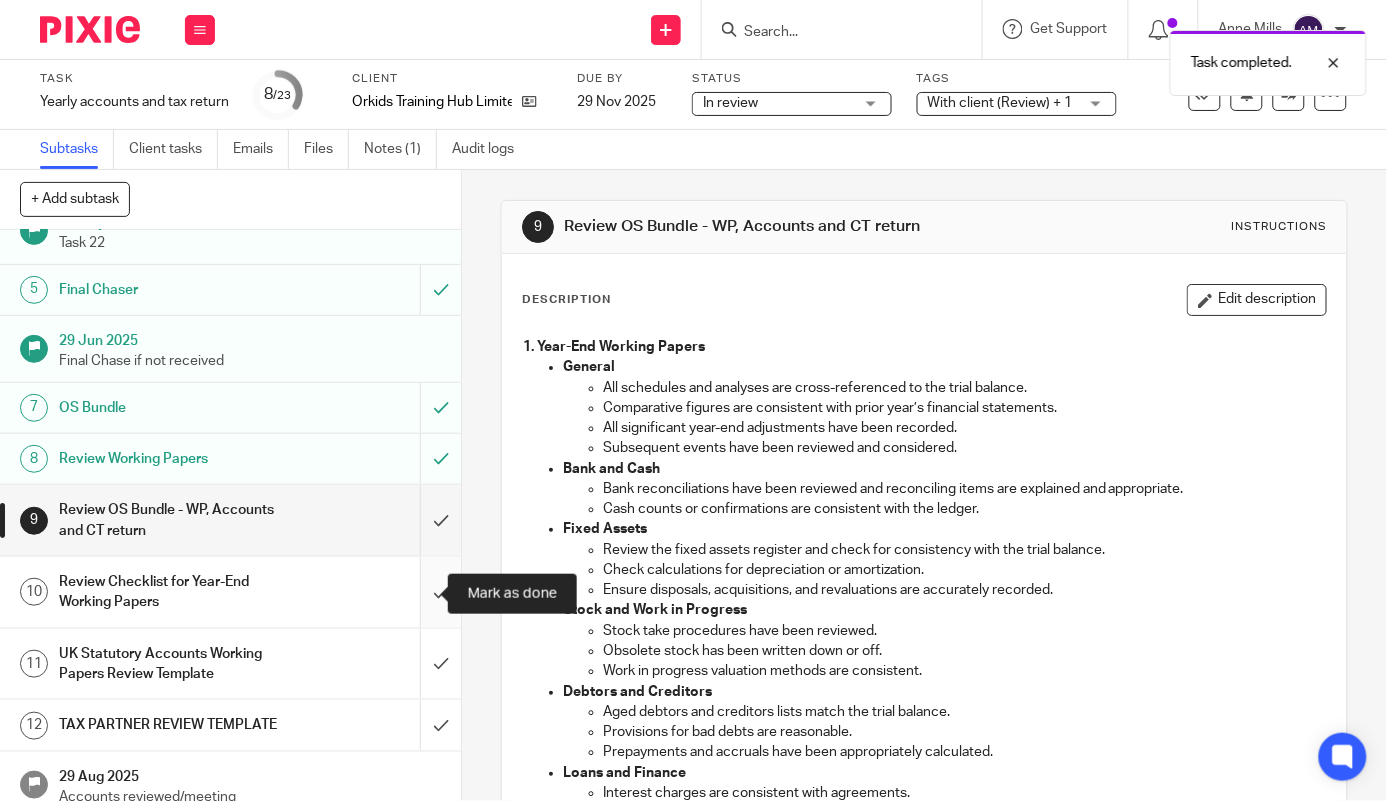 click at bounding box center (230, 592) 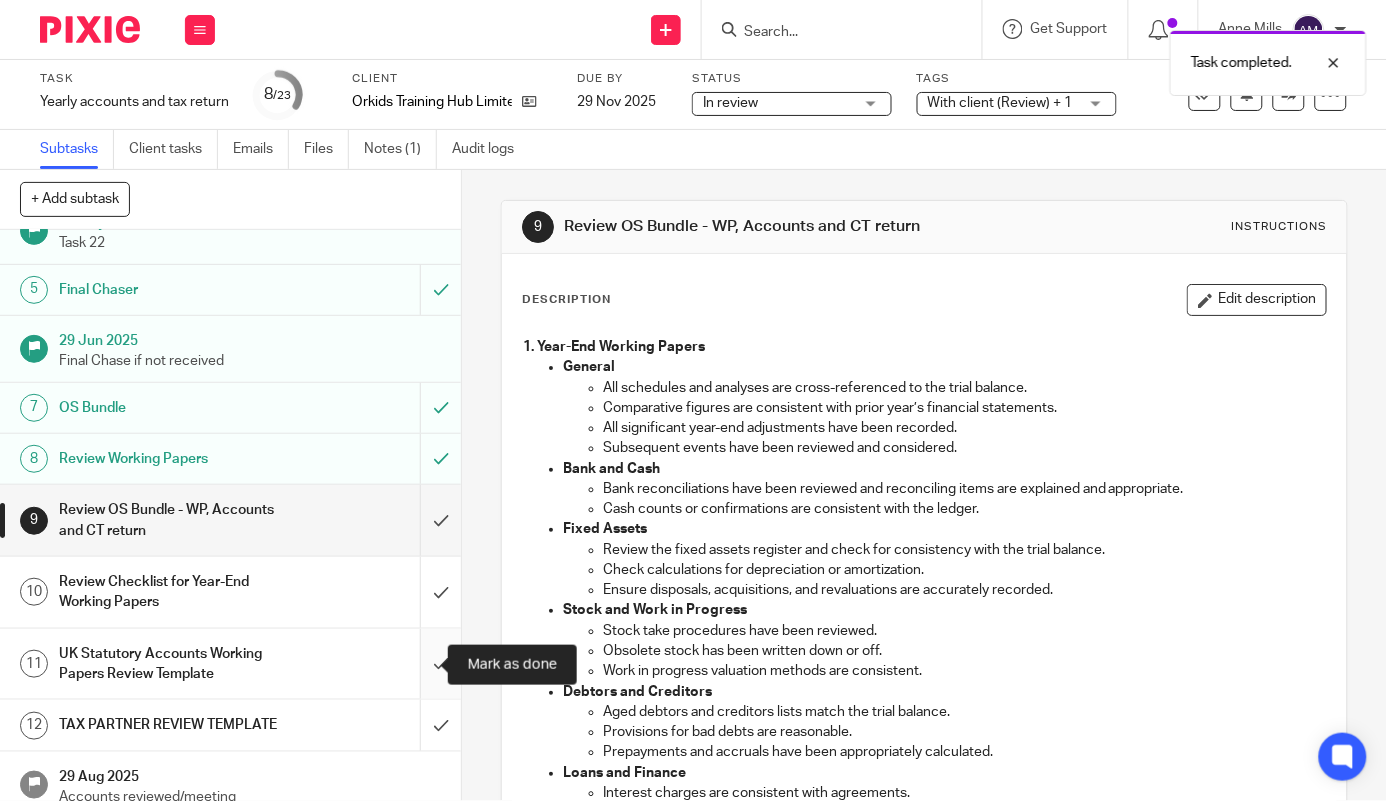 click at bounding box center (230, 664) 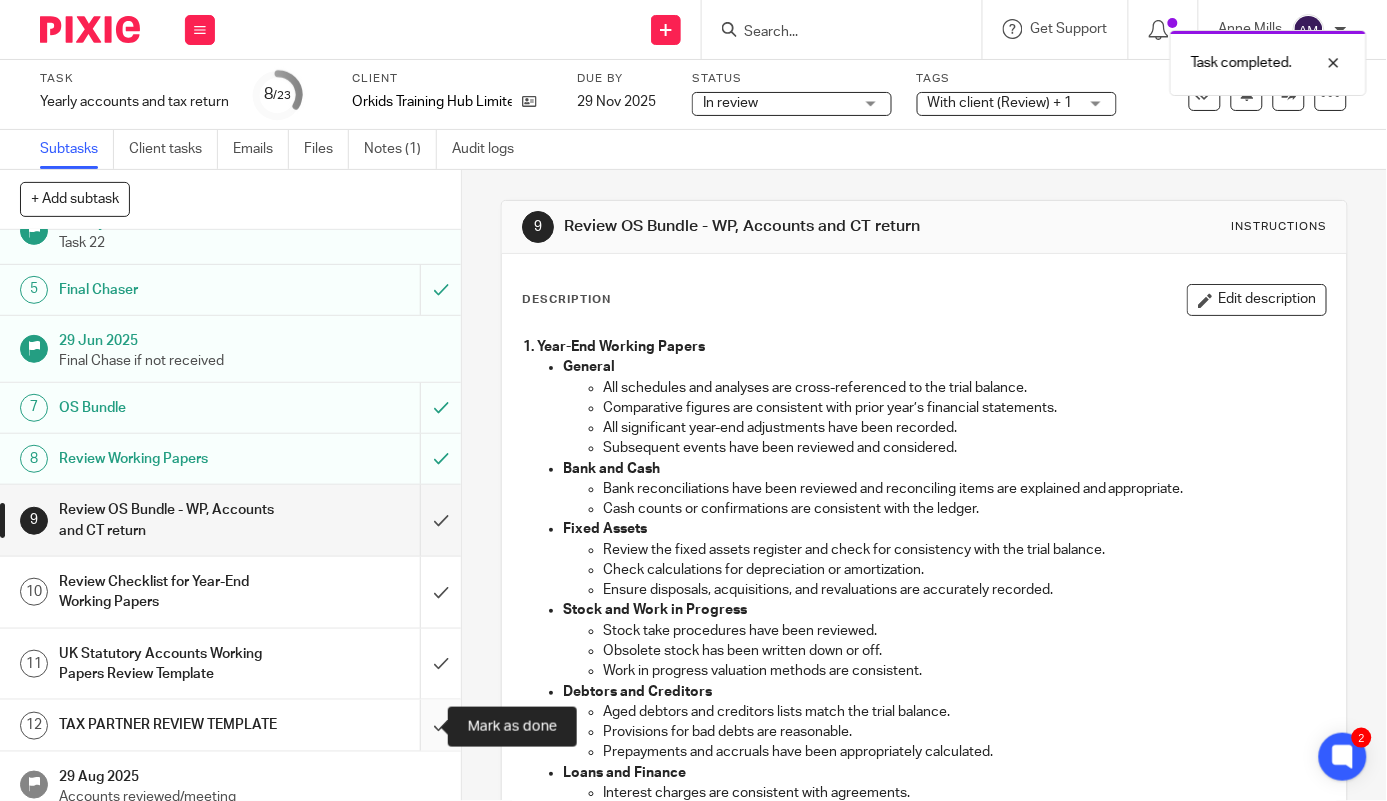 click at bounding box center [230, 725] 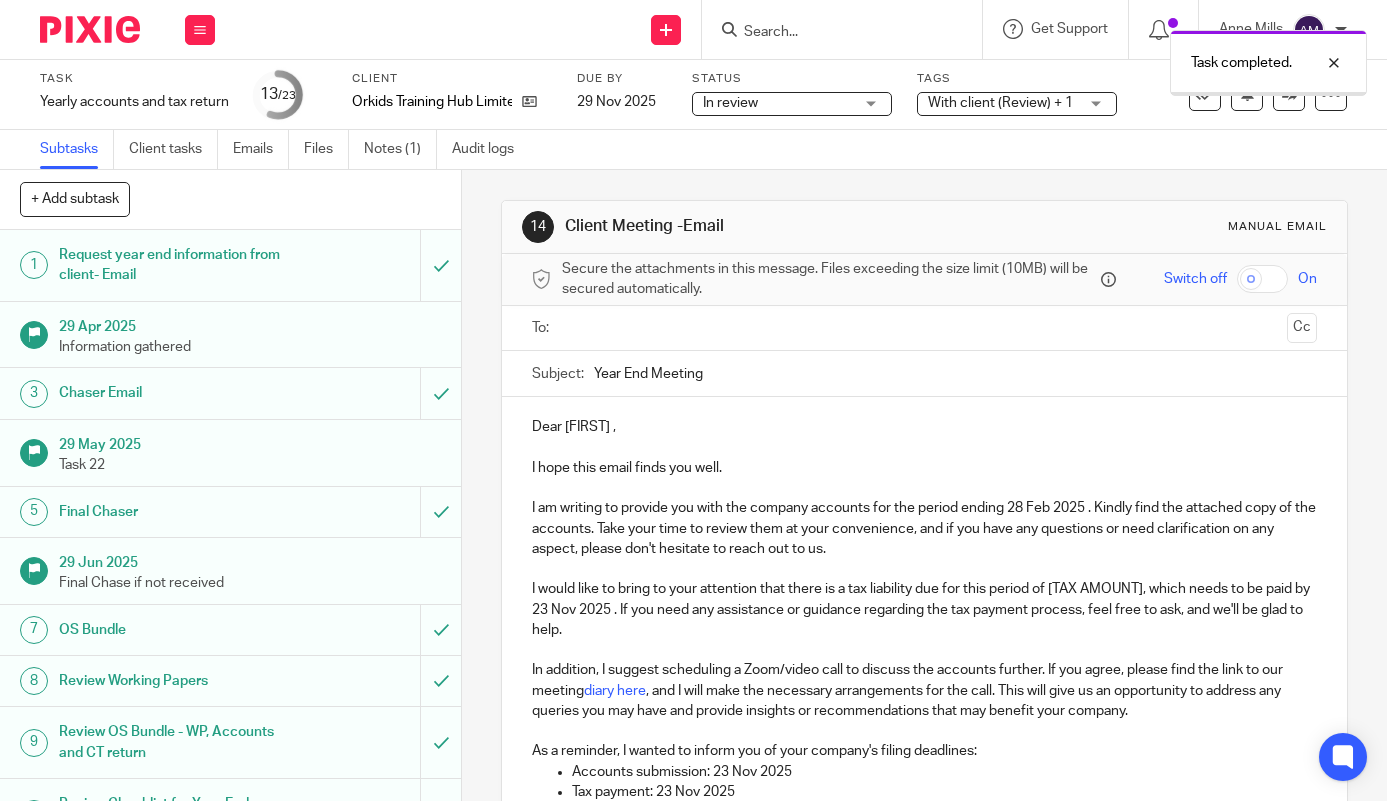 scroll, scrollTop: 0, scrollLeft: 0, axis: both 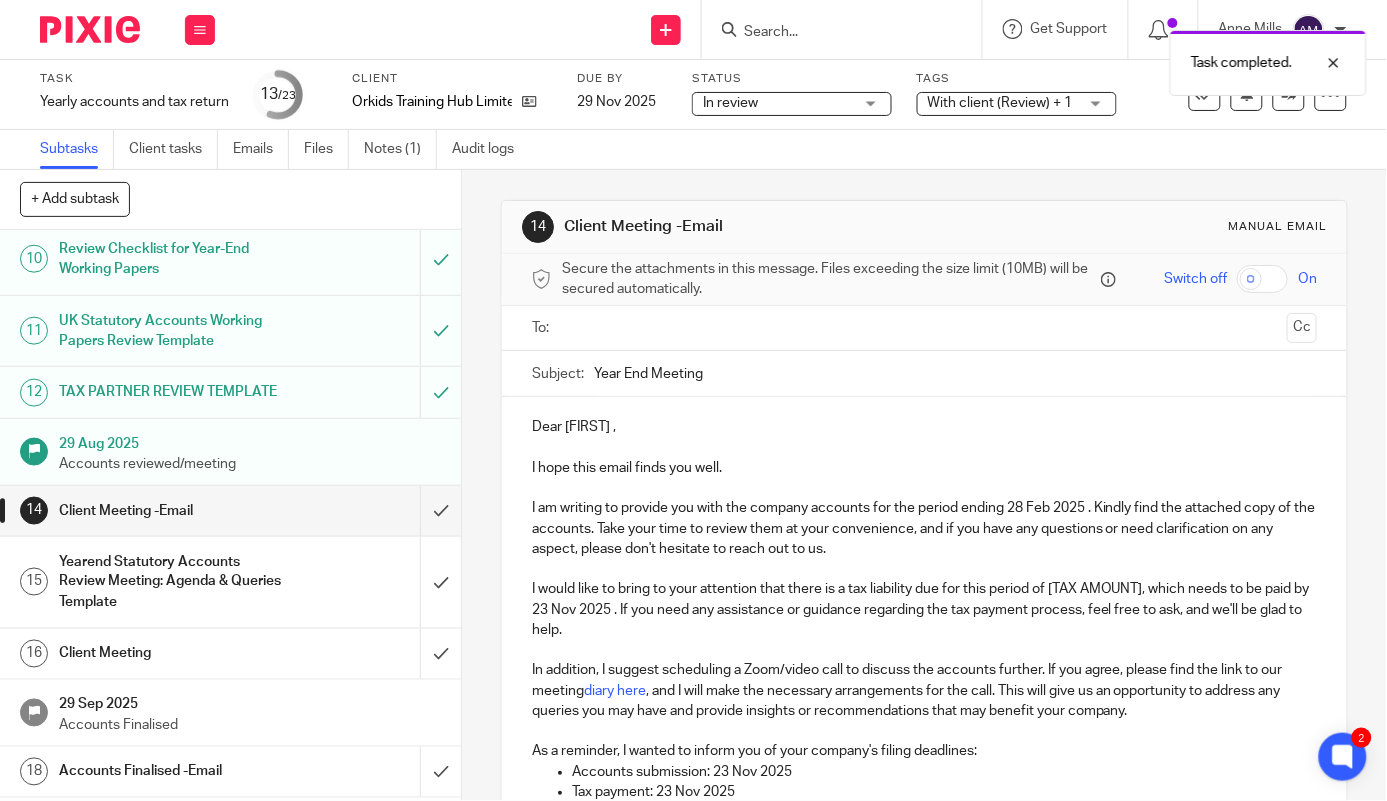 click at bounding box center [924, 328] 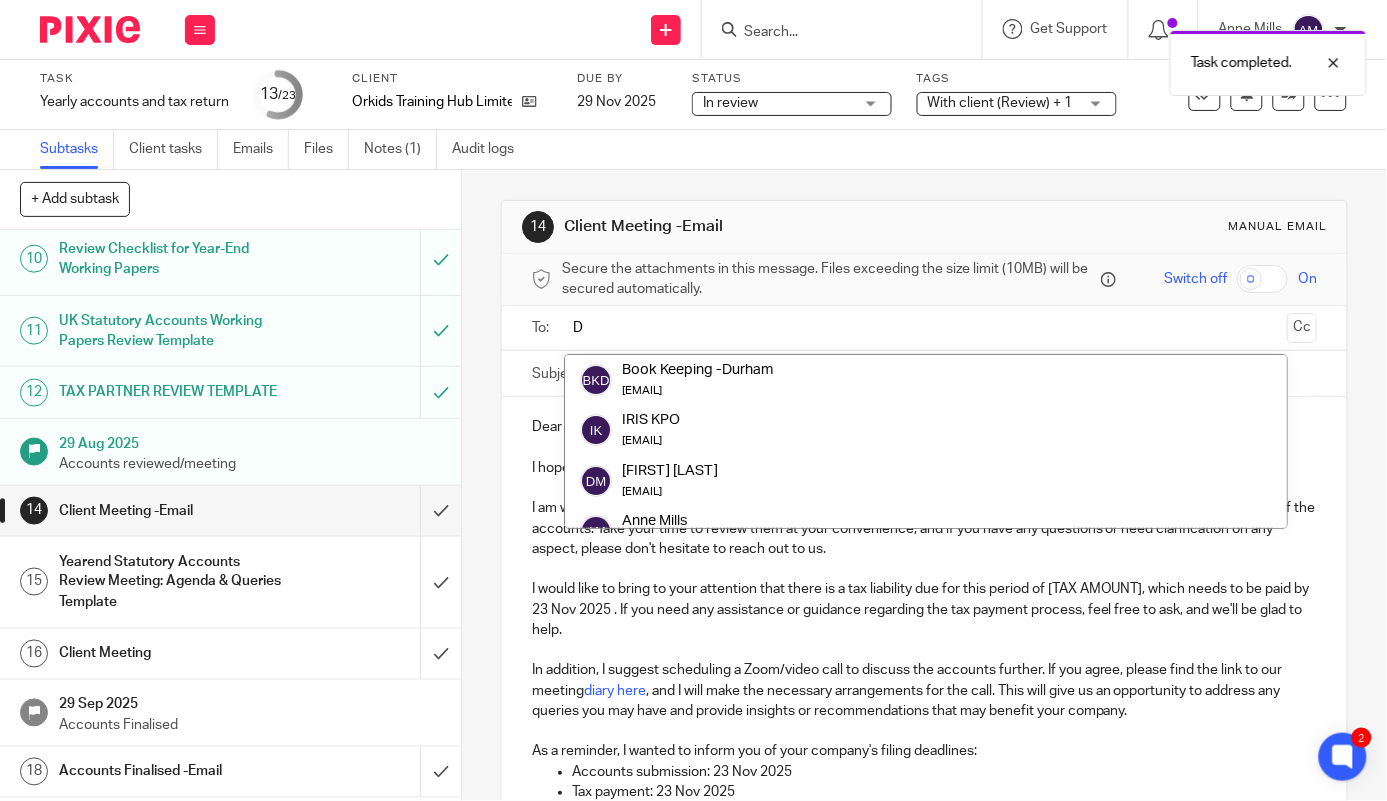 type on "DA" 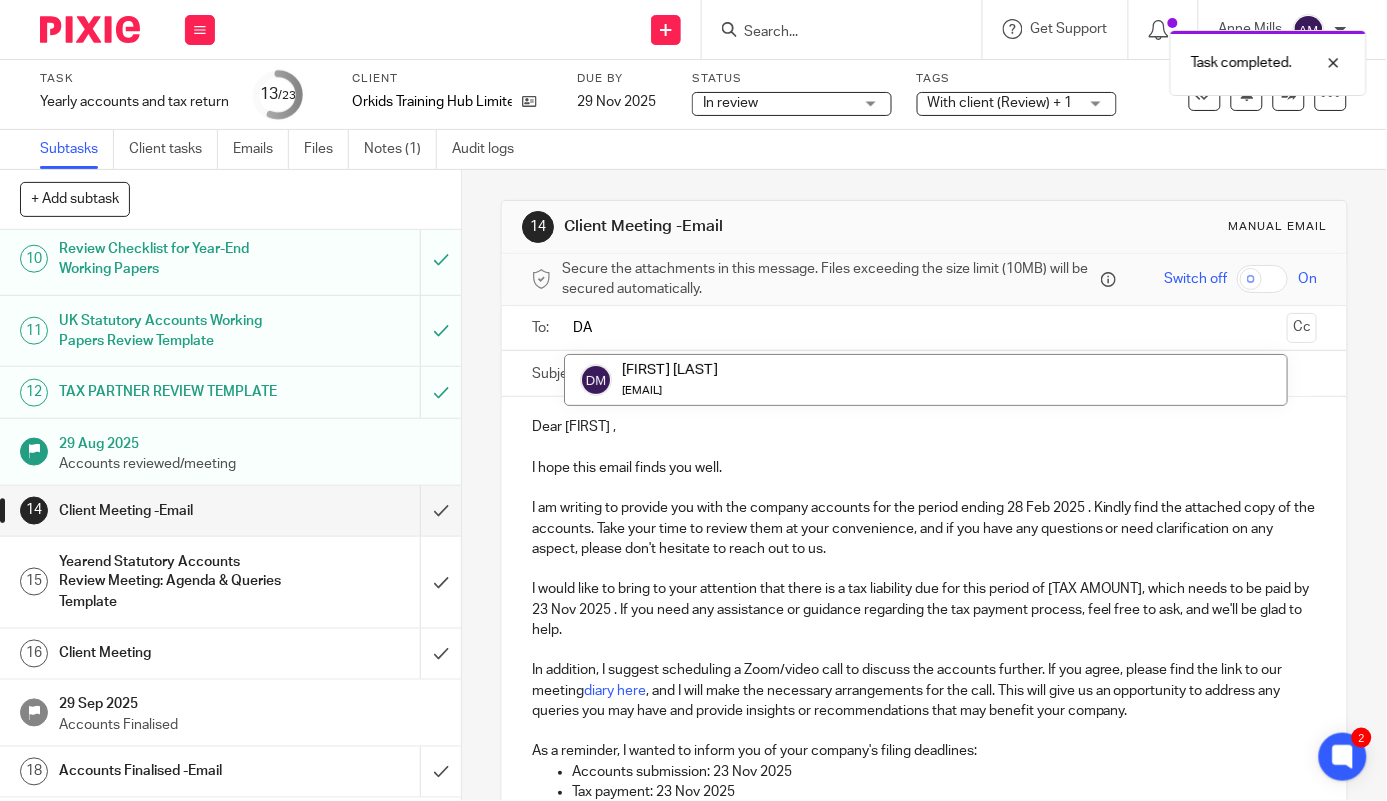 type 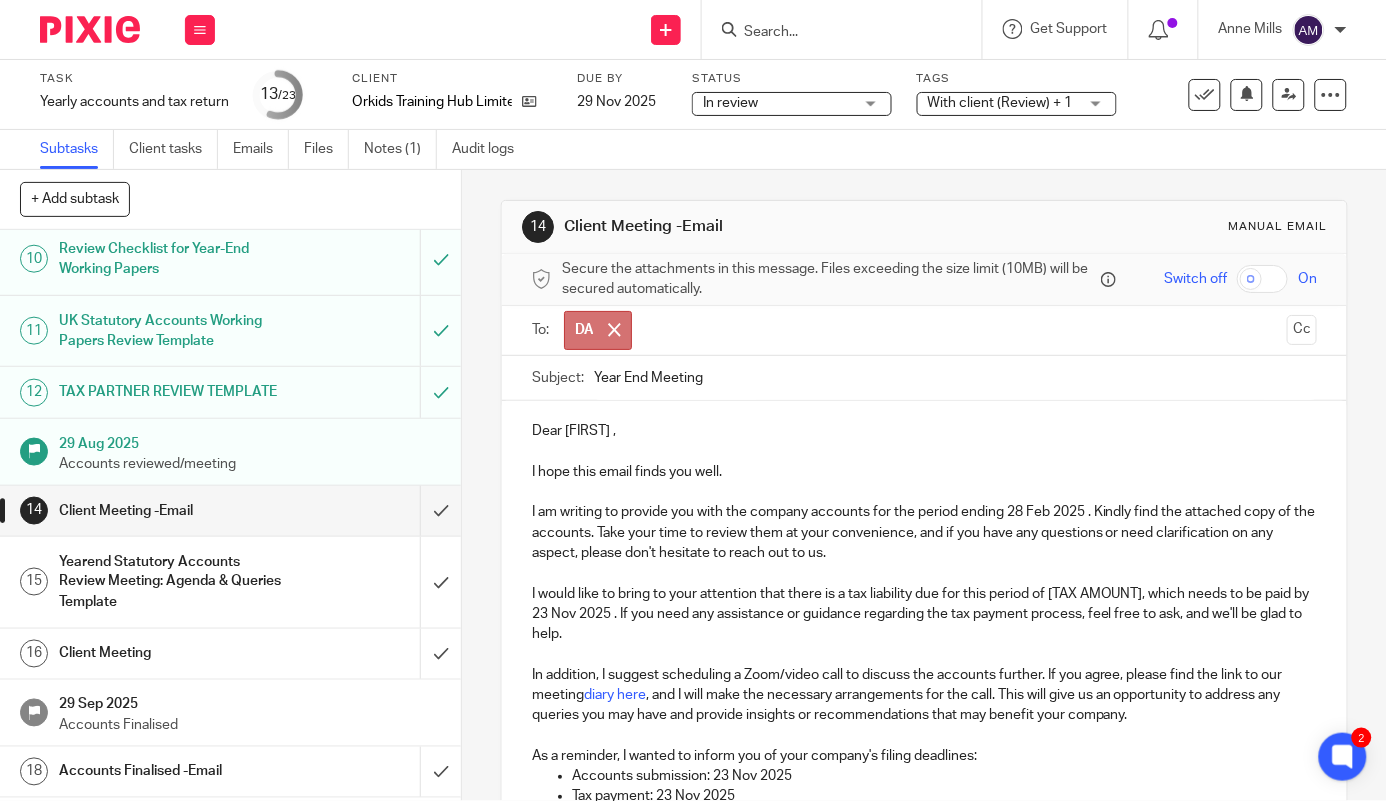 click on "Year End Meeting" at bounding box center [956, 378] 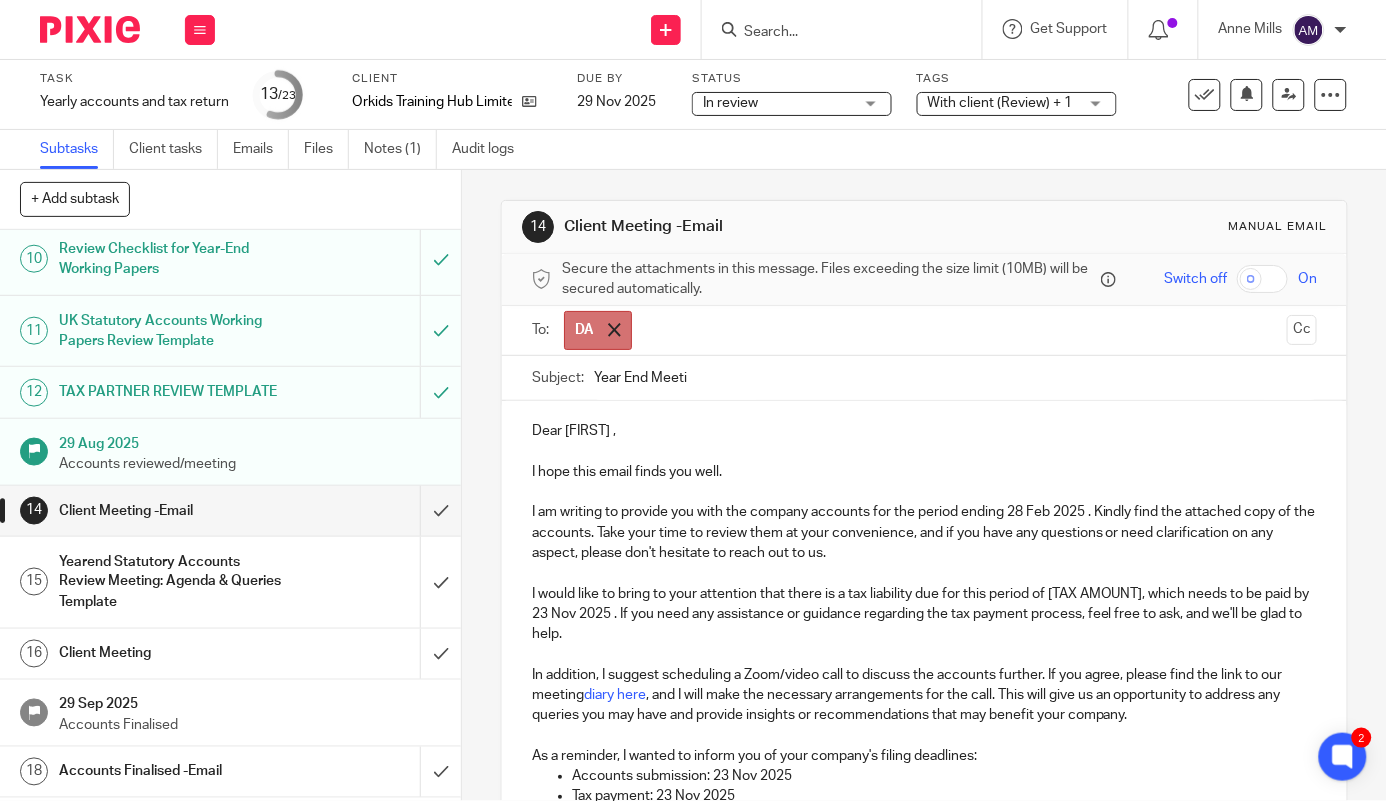 type on "Year End Meeti" 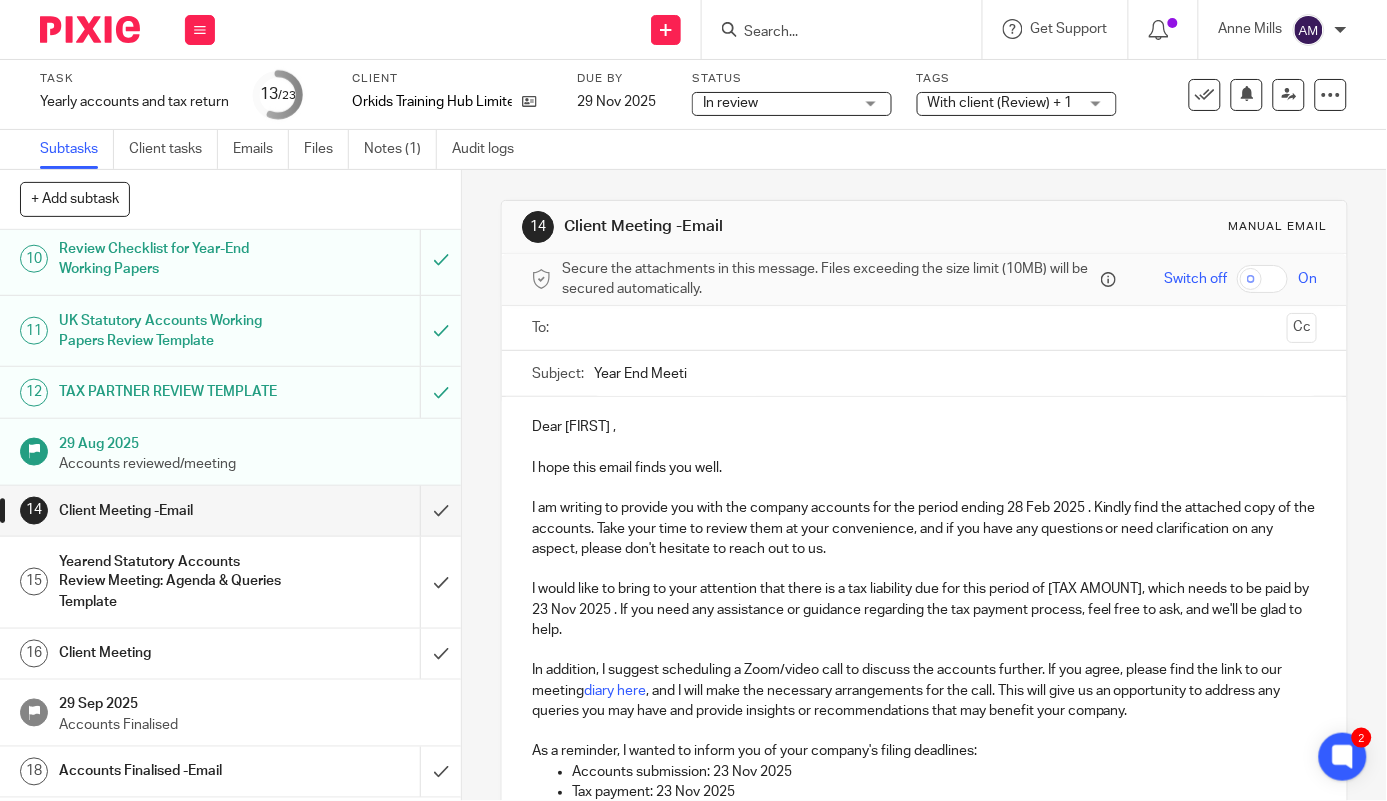 click at bounding box center (924, 328) 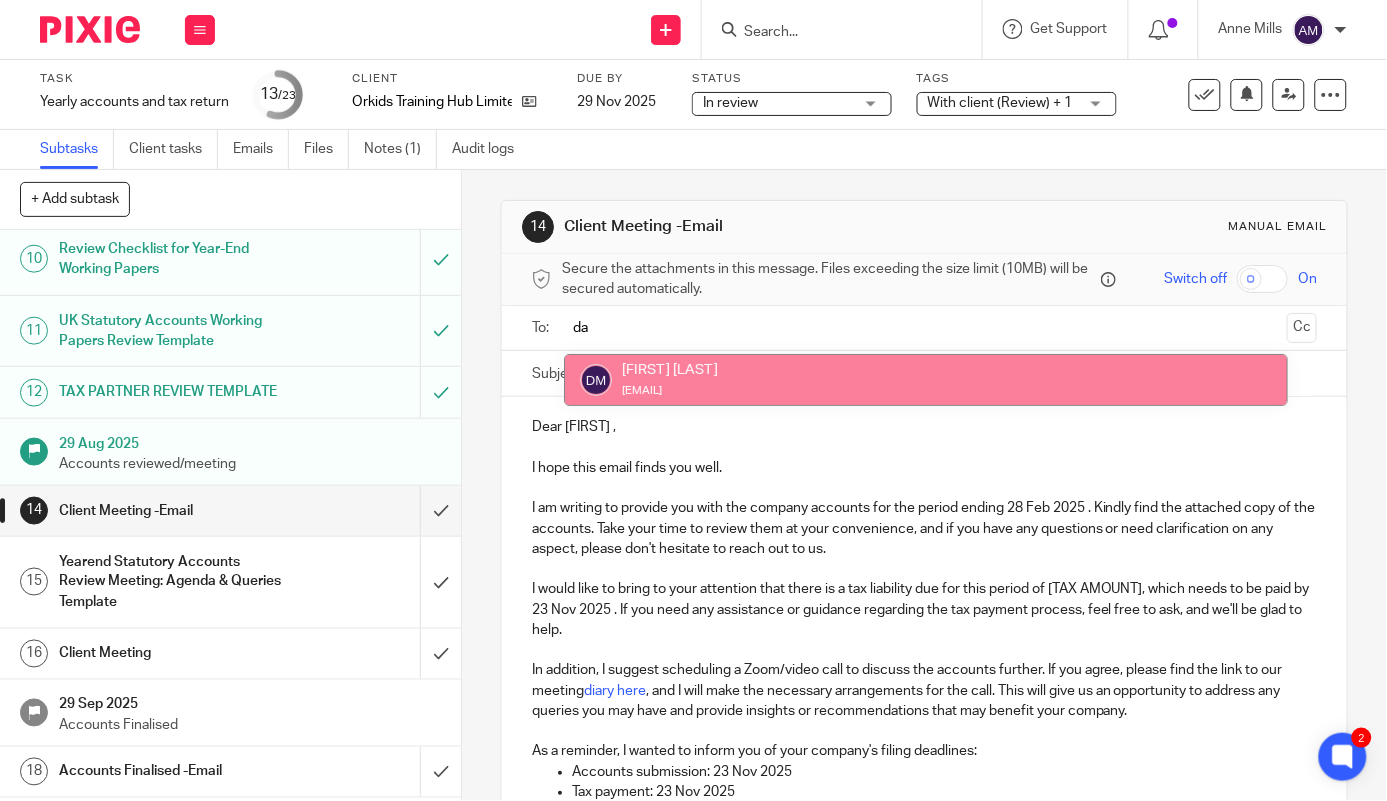 type on "da" 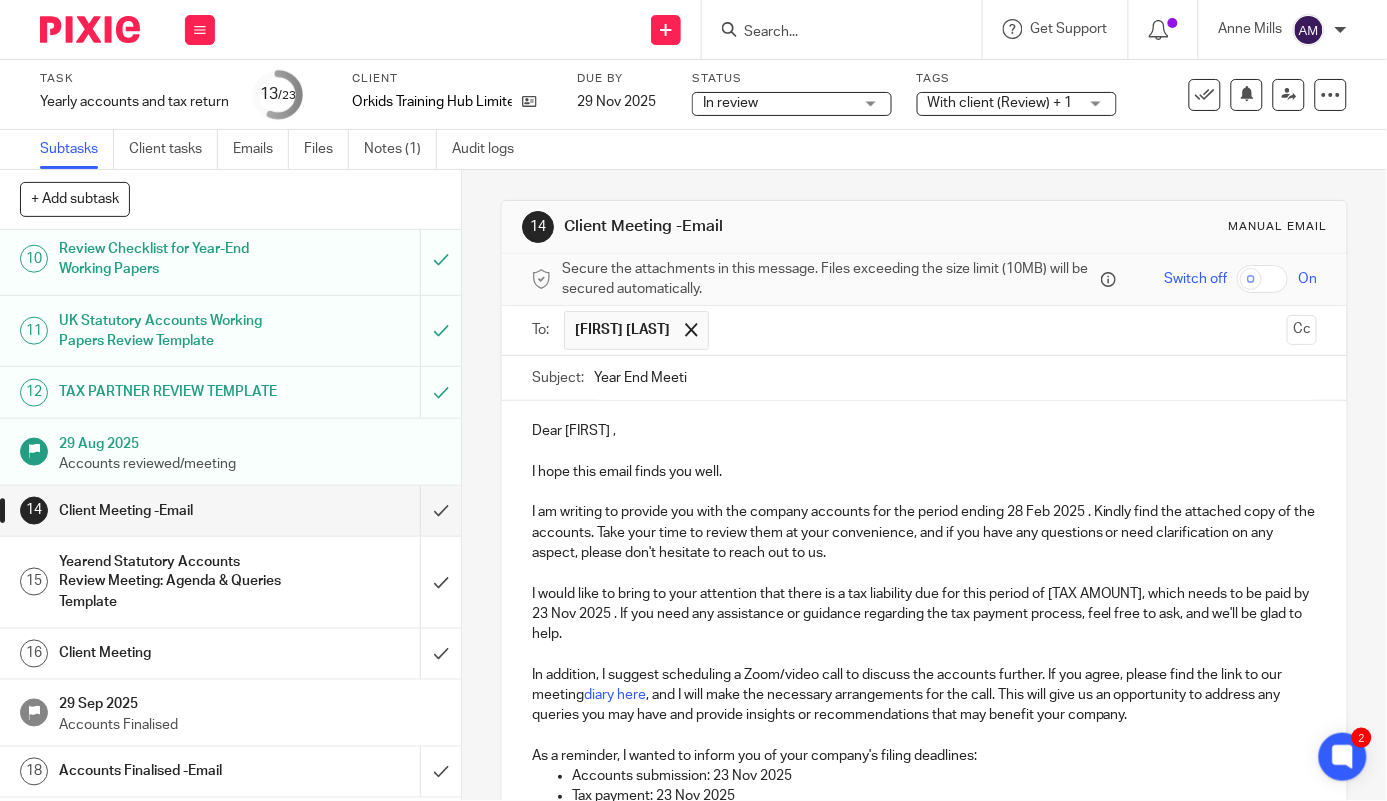 click on "Year End Meeti" at bounding box center (956, 378) 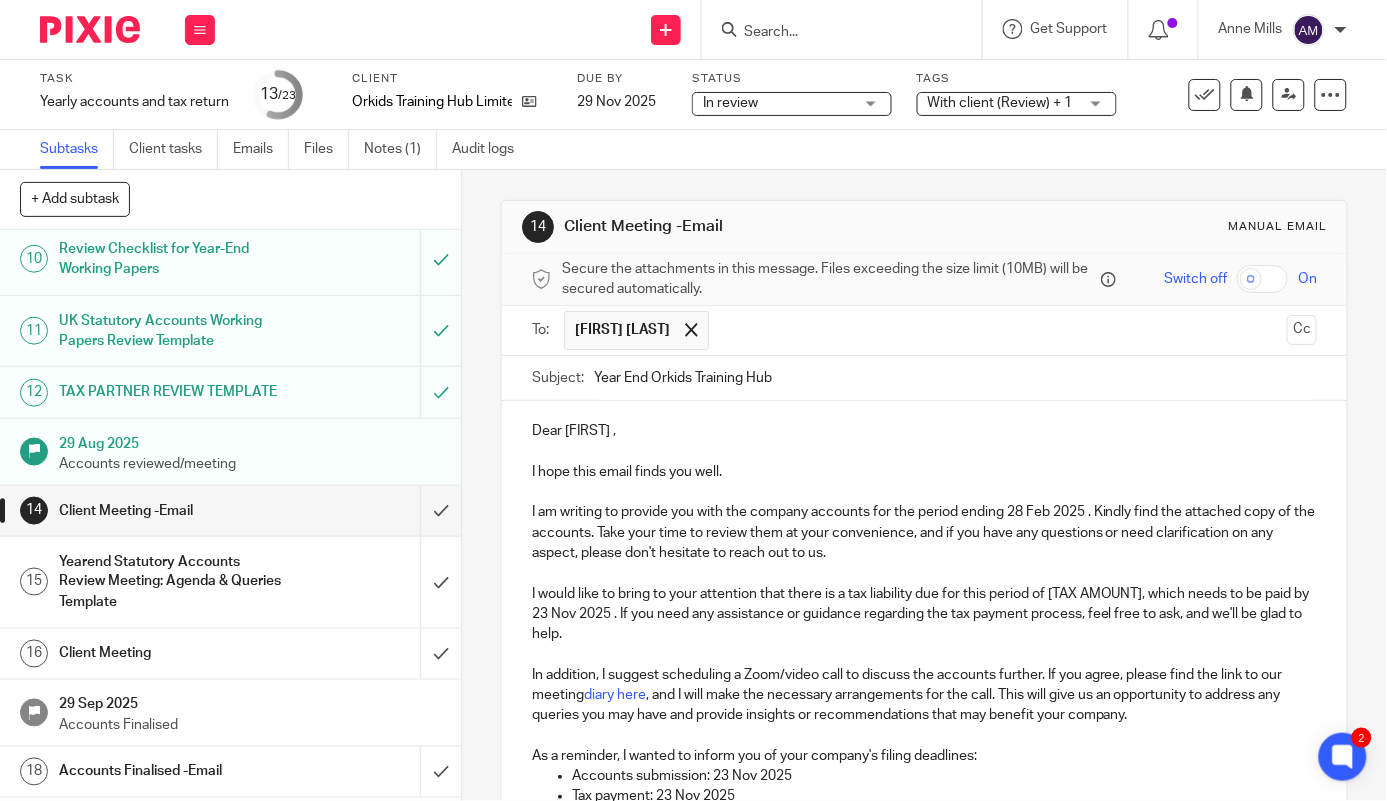 type on "Year End Orkids Training Hub" 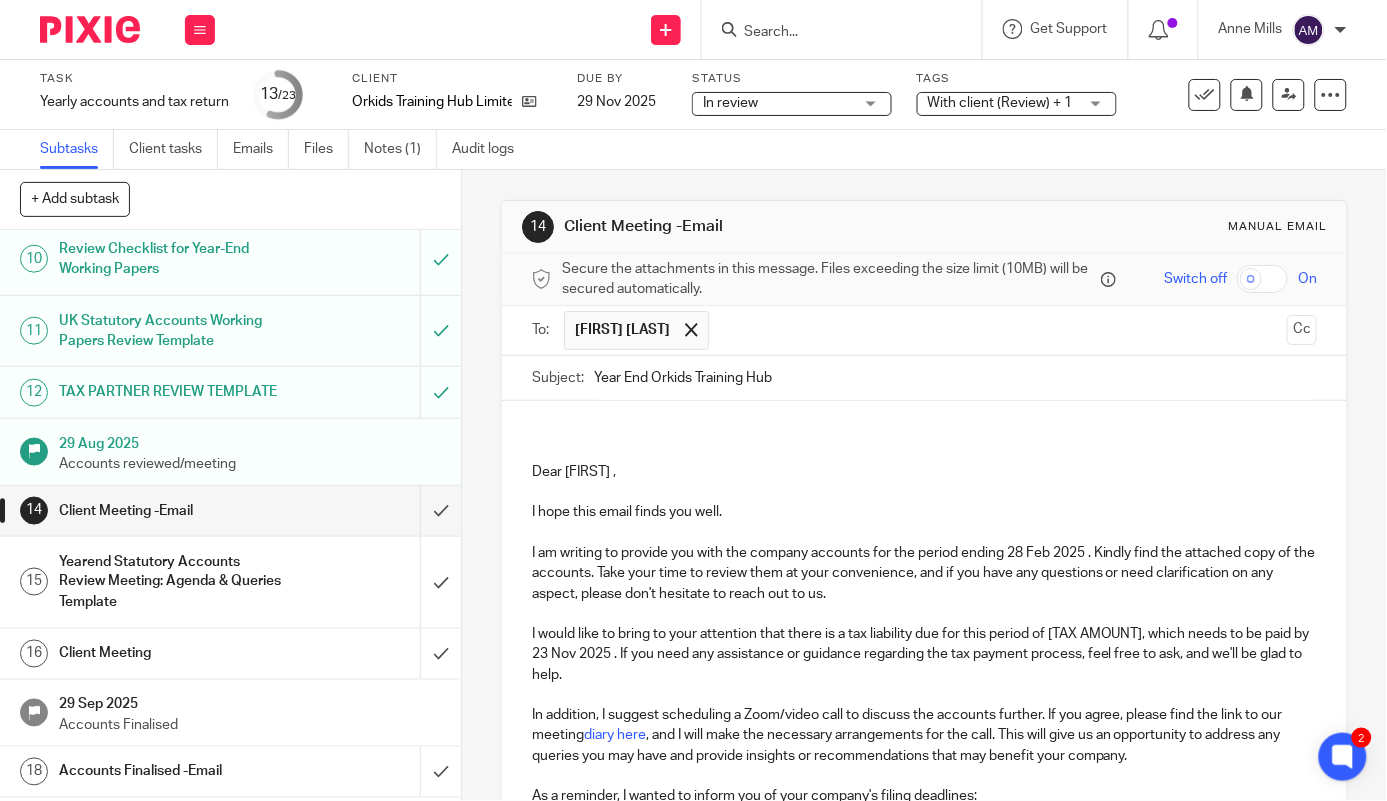 type 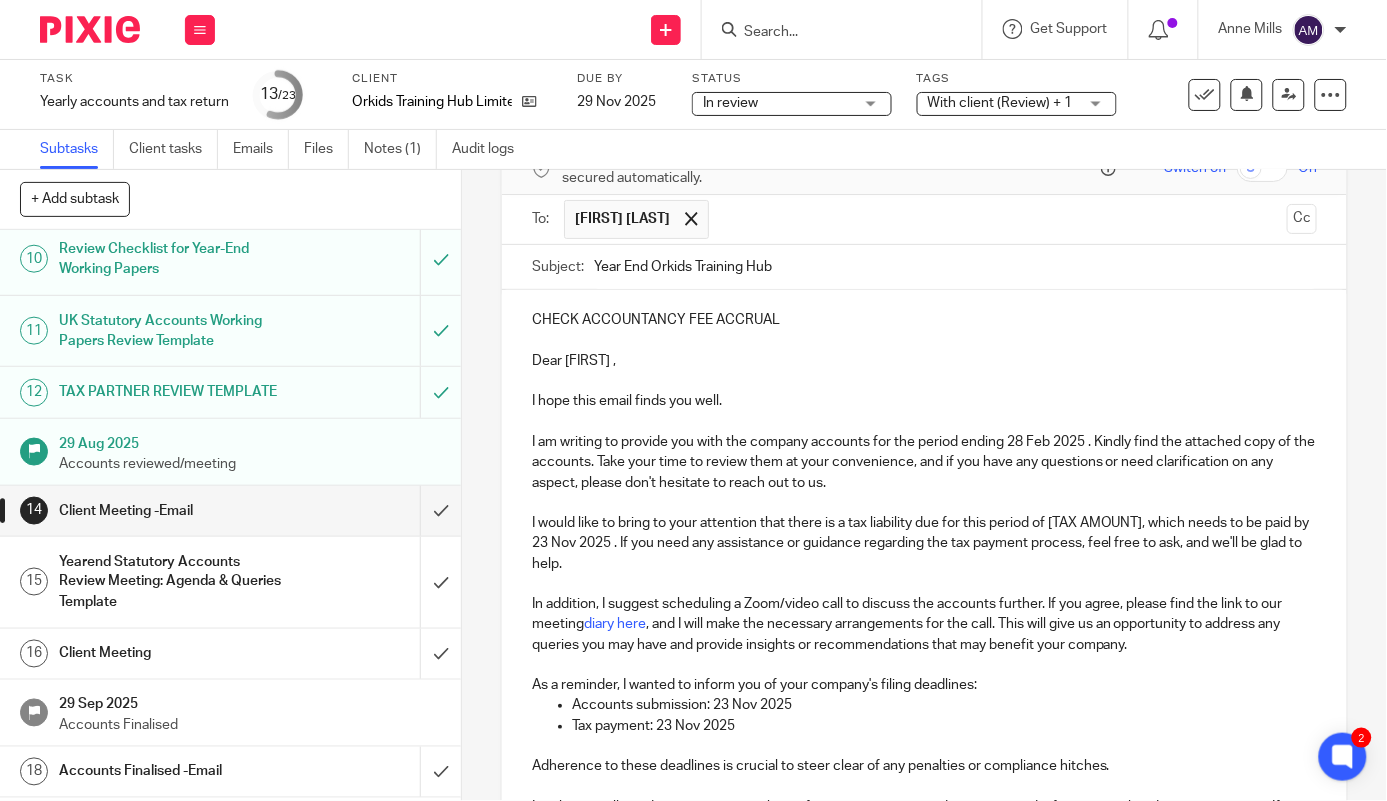 scroll, scrollTop: 222, scrollLeft: 0, axis: vertical 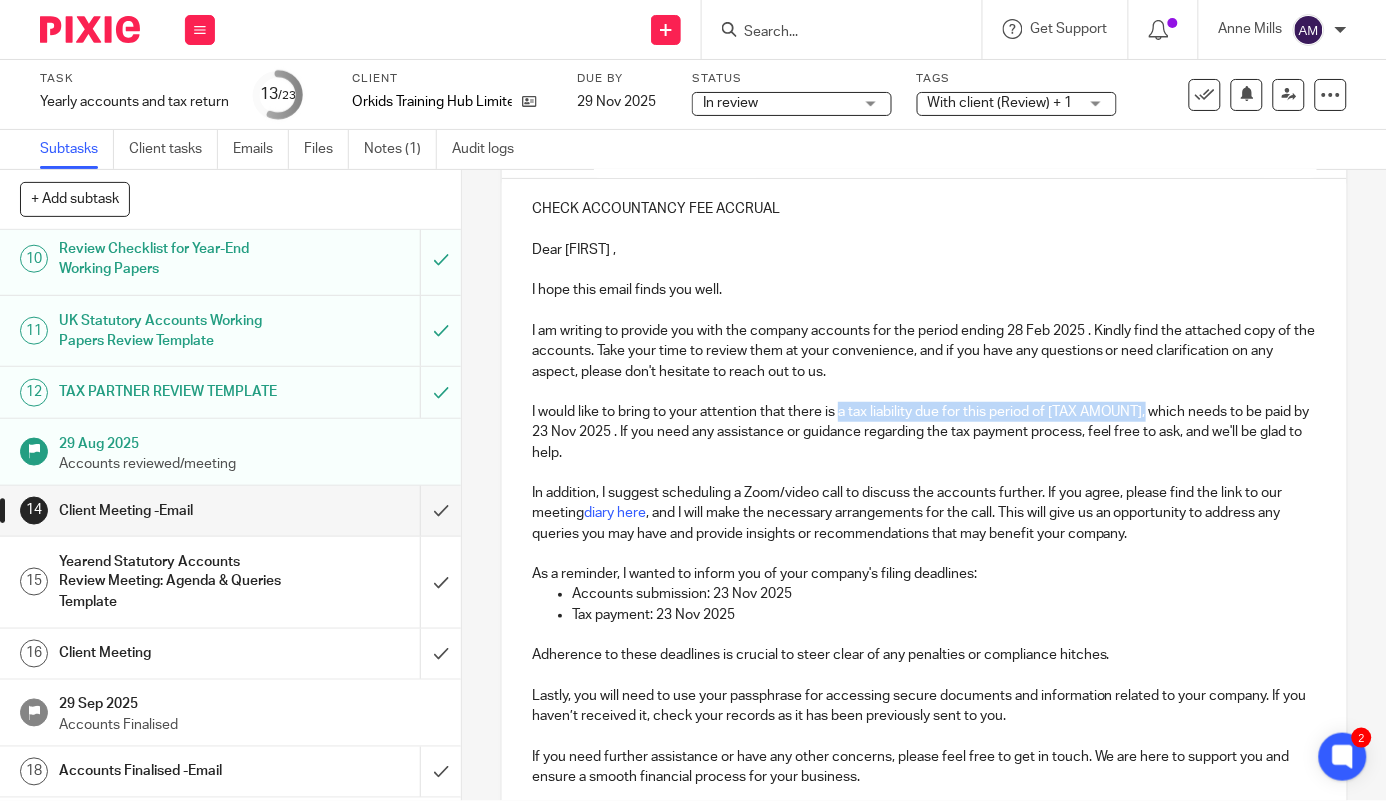 drag, startPoint x: 1124, startPoint y: 413, endPoint x: 826, endPoint y: 416, distance: 298.0151 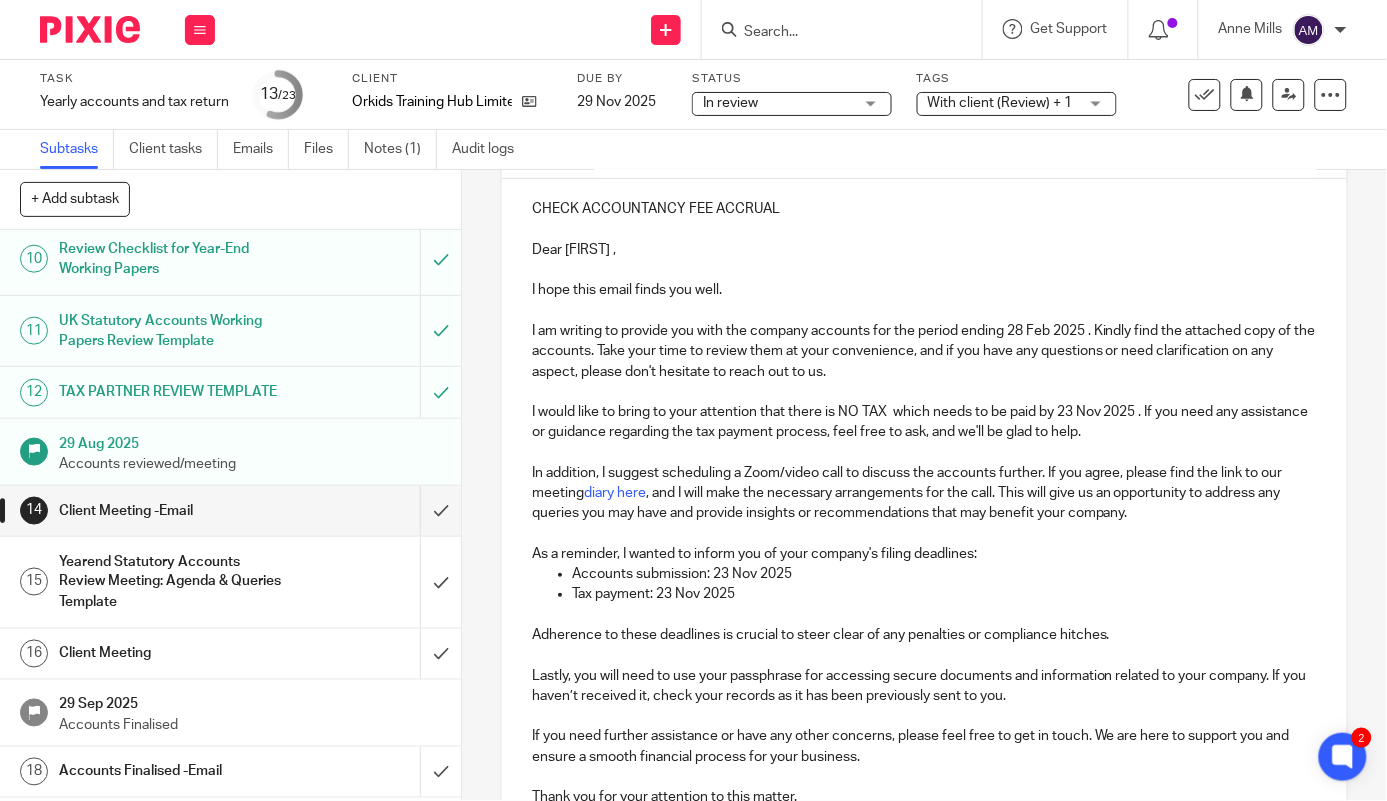 scroll, scrollTop: 464, scrollLeft: 0, axis: vertical 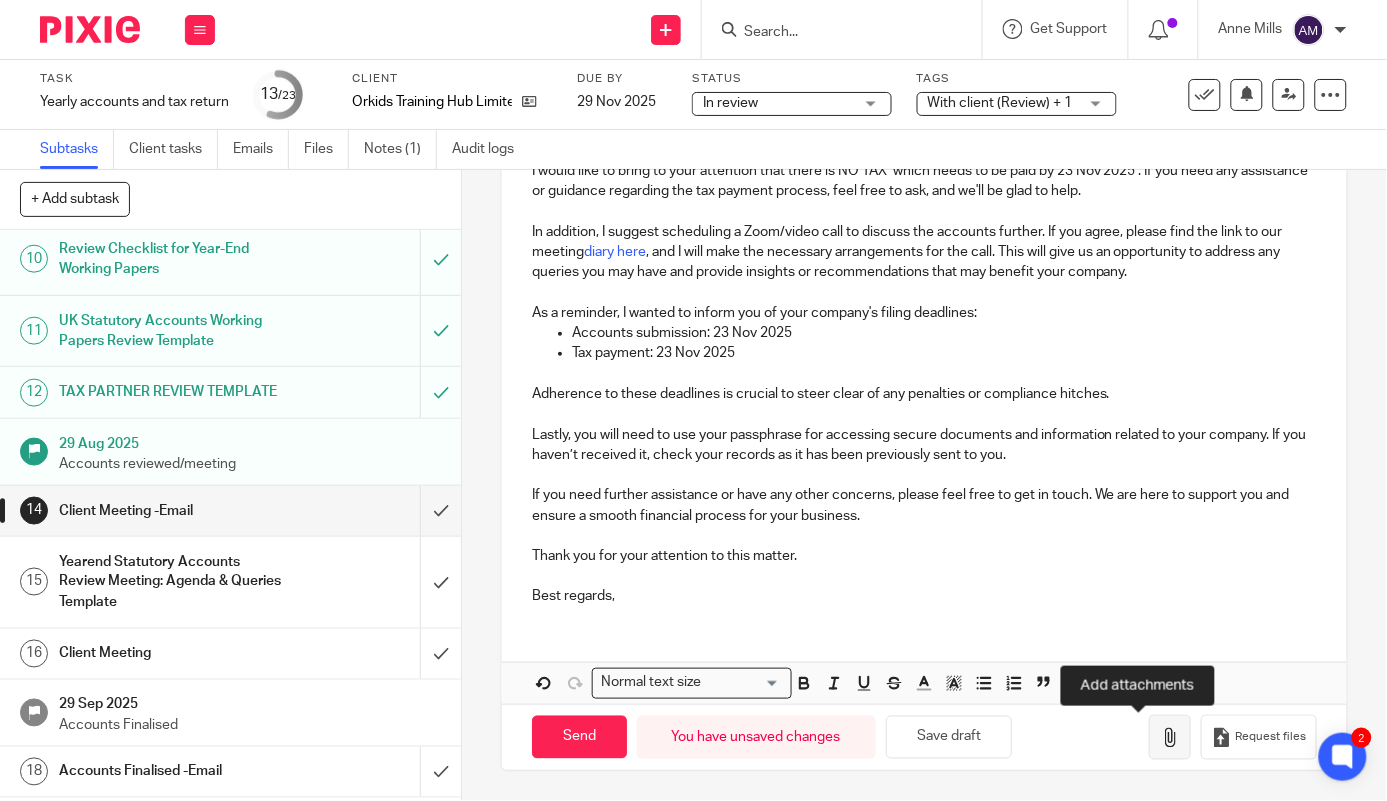 click at bounding box center [1170, 738] 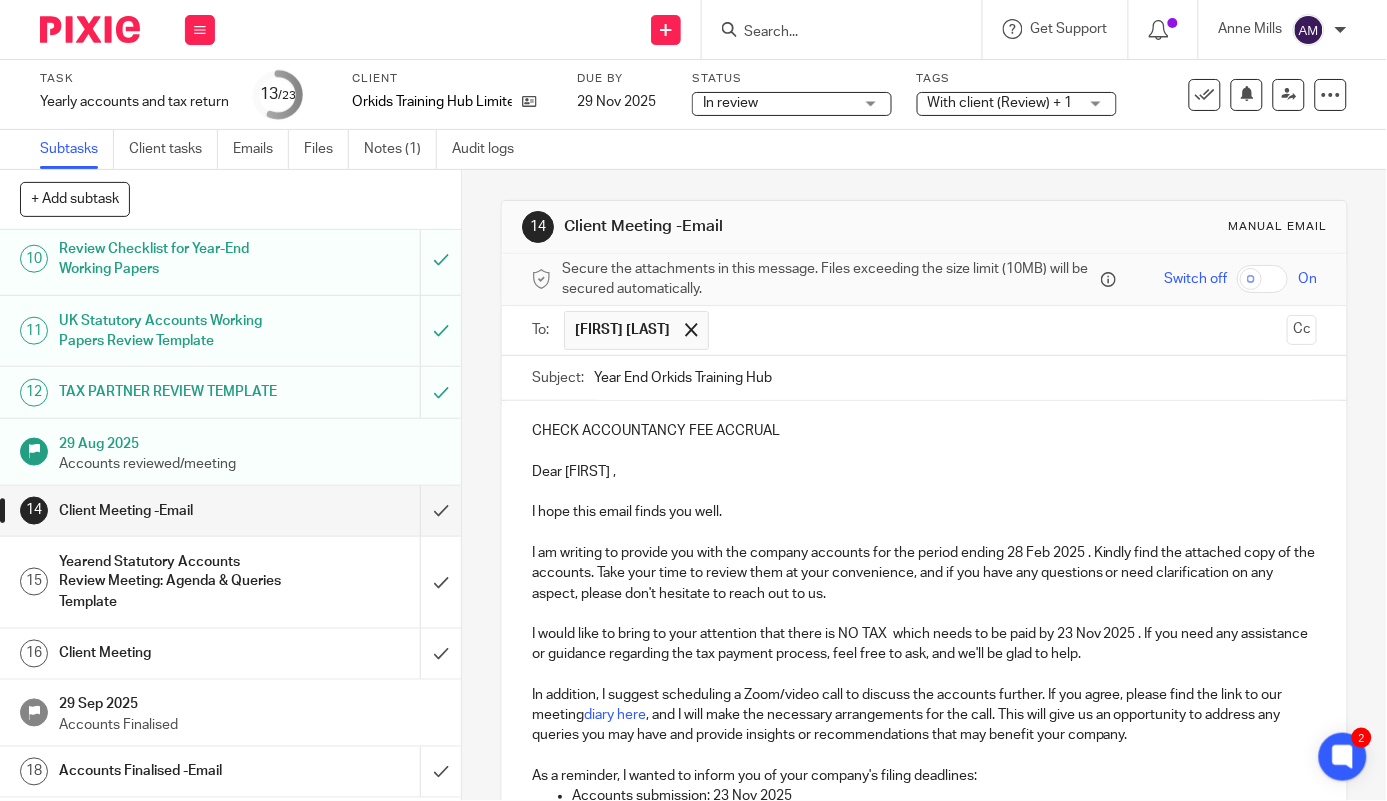 scroll, scrollTop: 577, scrollLeft: 0, axis: vertical 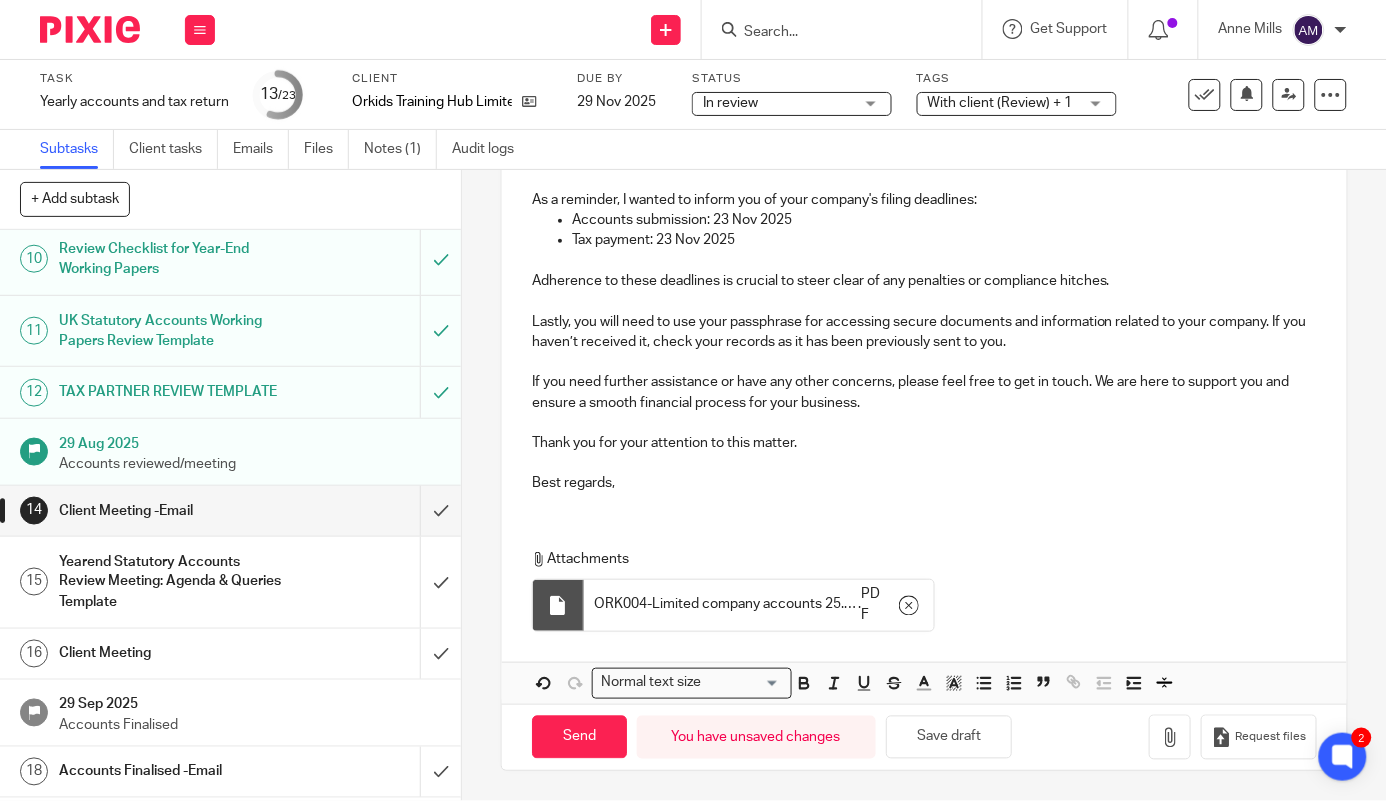 click on "CHECK ACCOUNTANCY FEE ACCRUAL  Dear Julia , I hope this email finds you well. I am writing to provide you with the company accounts for the period ending 28 Feb 2025 . Kindly find the attached copy of the accounts. Take your time to review them at your convenience, and if you have any questions or need clarification on any aspect, please don't hesitate to reach out to us. I would like to bring to your attention that there is NO TAX  which needs to be paid by 23 Nov 2025 . If you need any assistance or guidance regarding the tax payment process, feel free to ask, and we'll be glad to help. In addition, I suggest scheduling a Zoom/video call to discuss the accounts further. If you agree, please find the link to our meeting  diary here , and I will make the necessary arrangements for the call. This will give us an opportunity to address any queries you may have and provide insights or recommendations that may benefit your company. As a reminder, I wanted to inform you of your company's filing deadlines:" at bounding box center (925, 167) 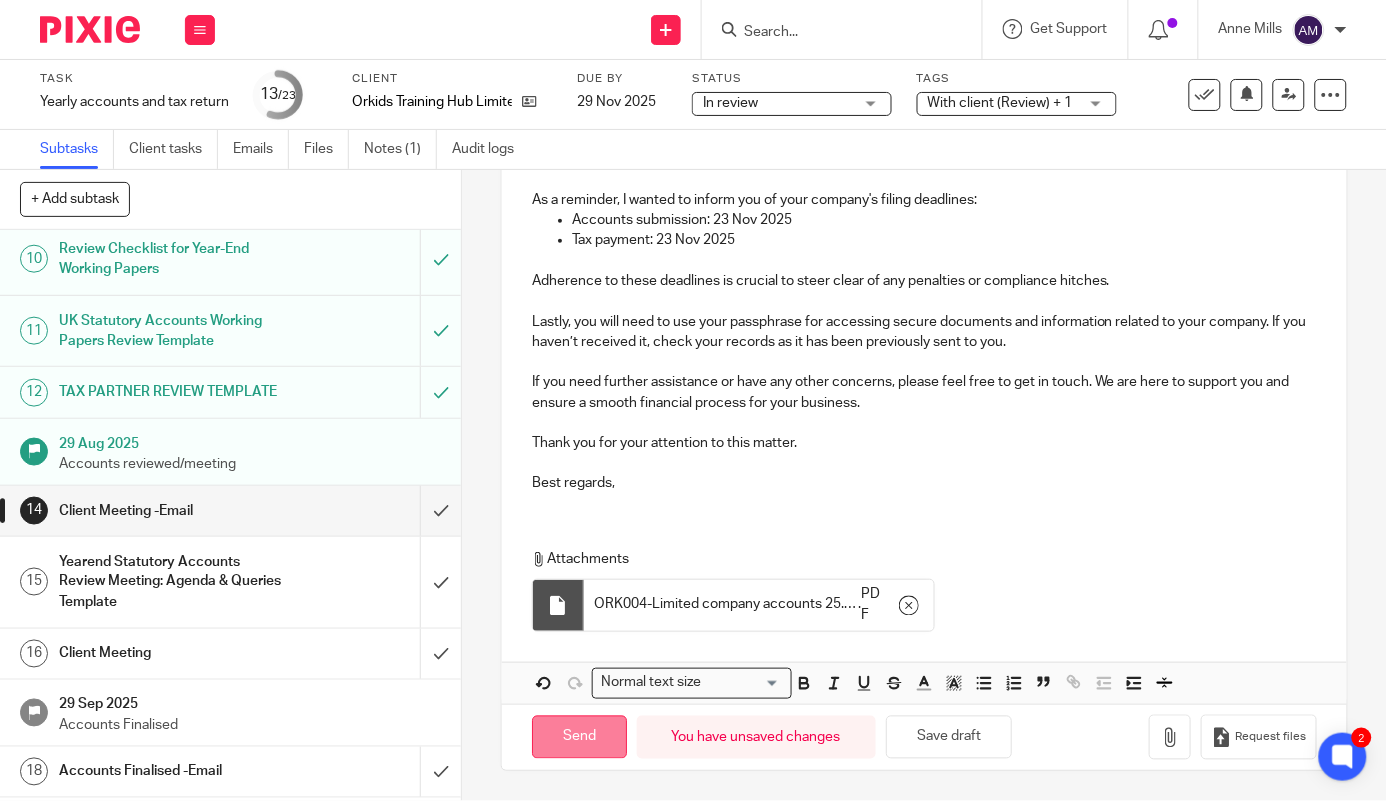click on "Send" at bounding box center [579, 737] 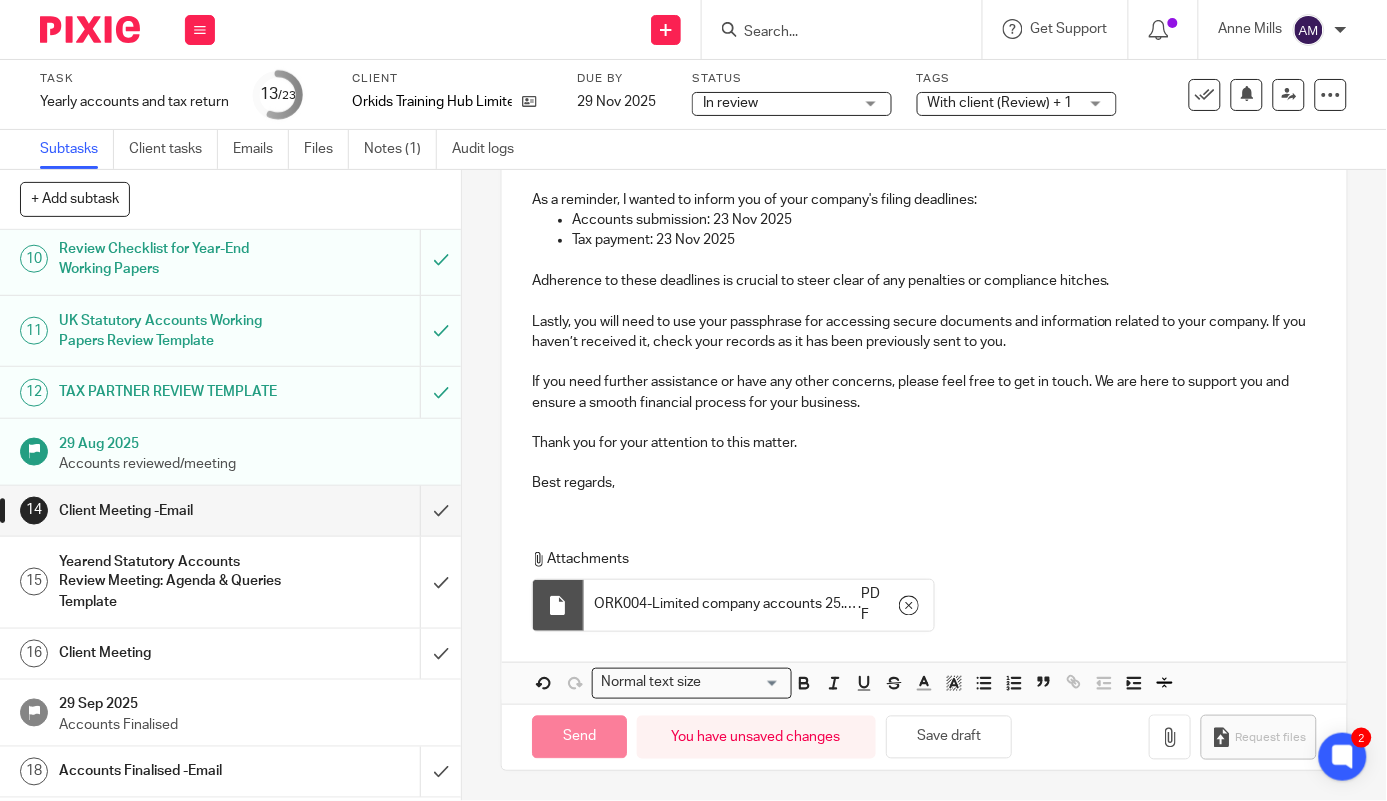 type on "Sent" 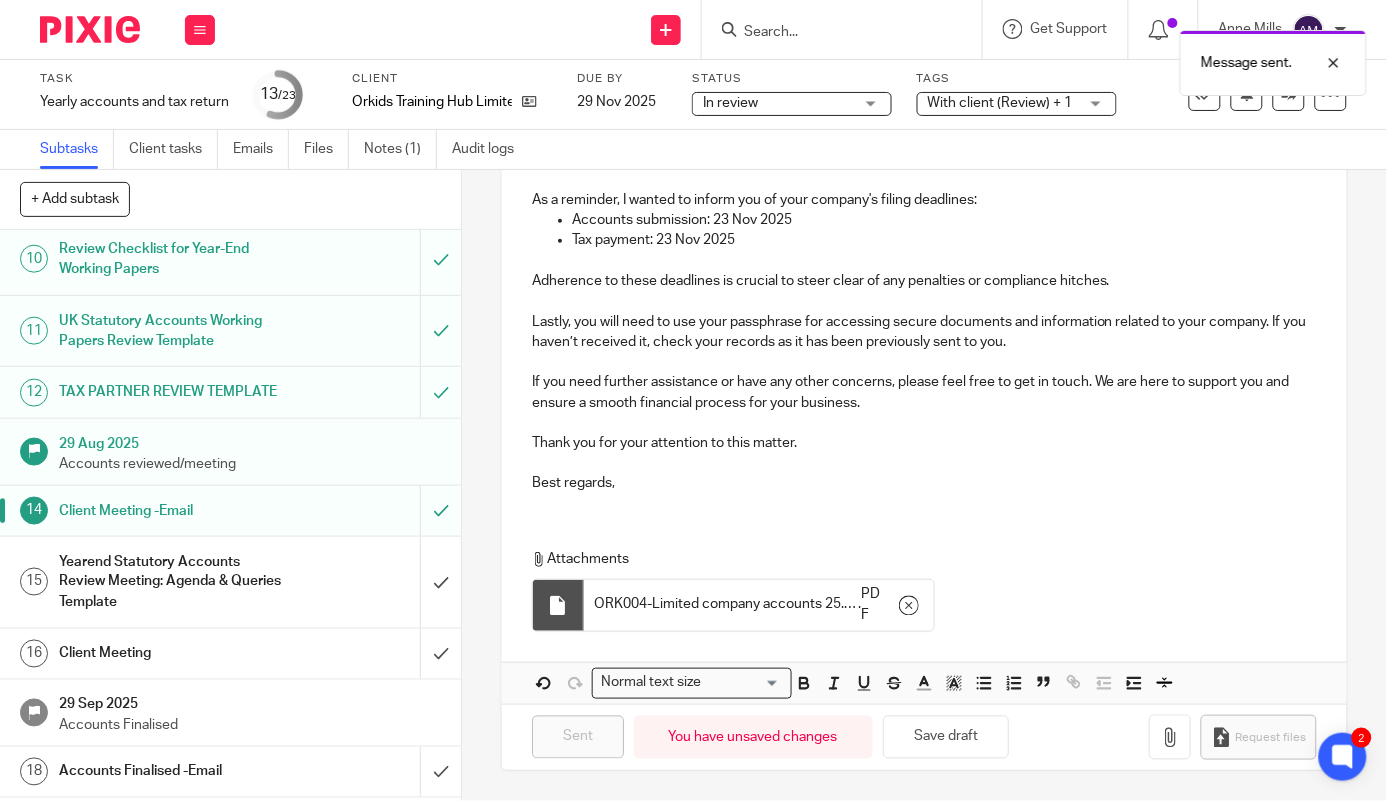 click on "With client (Review) + 1" at bounding box center [1000, 103] 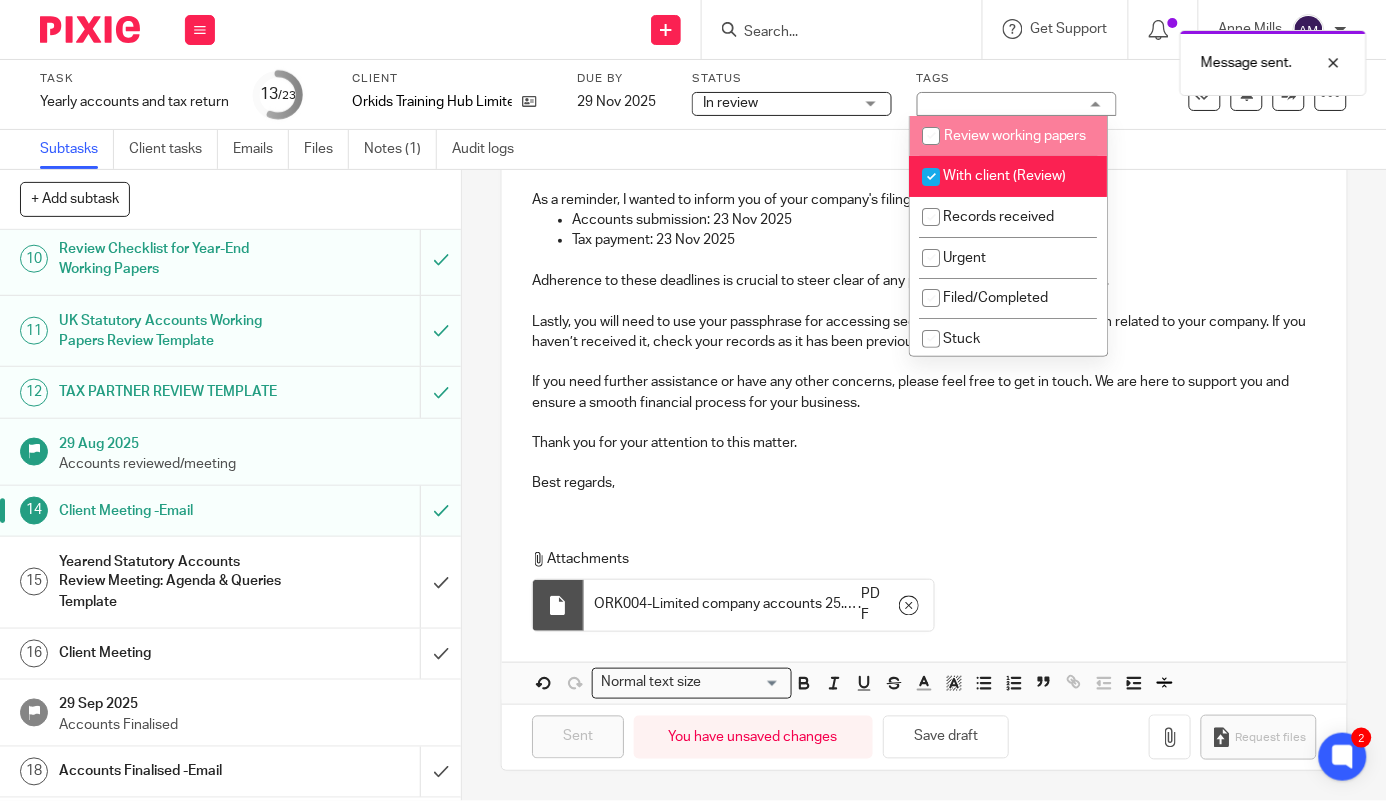 scroll, scrollTop: 671, scrollLeft: 0, axis: vertical 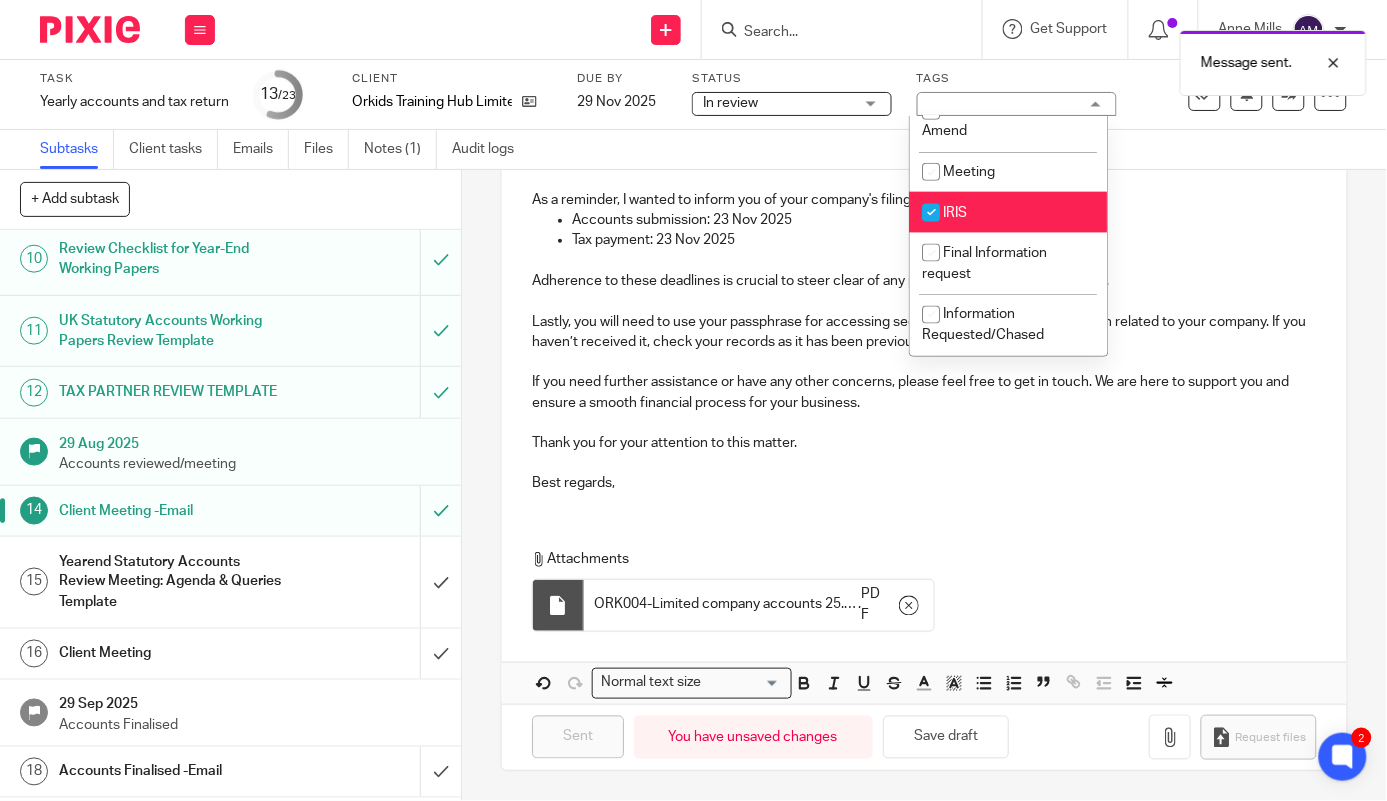 click on "IRIS" at bounding box center (1009, 212) 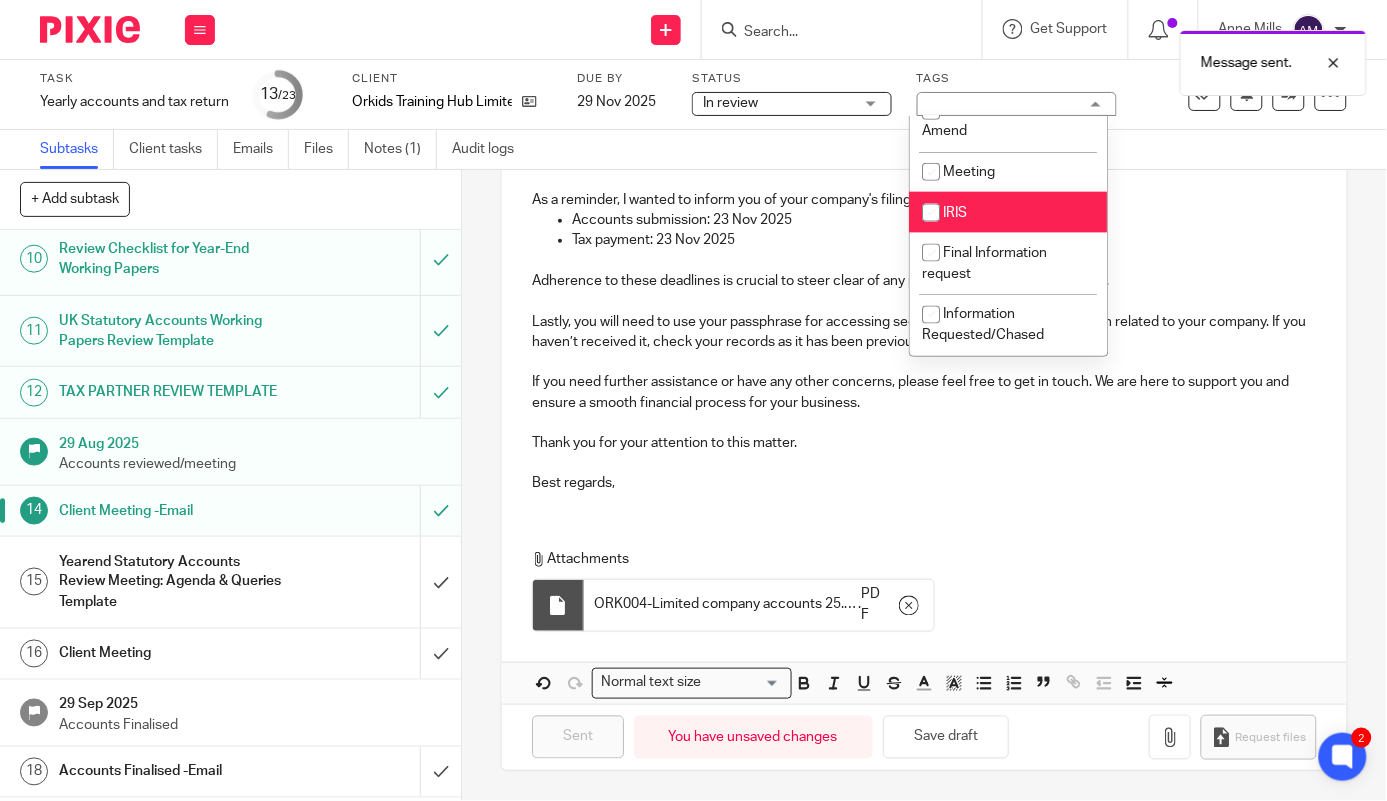 checkbox on "false" 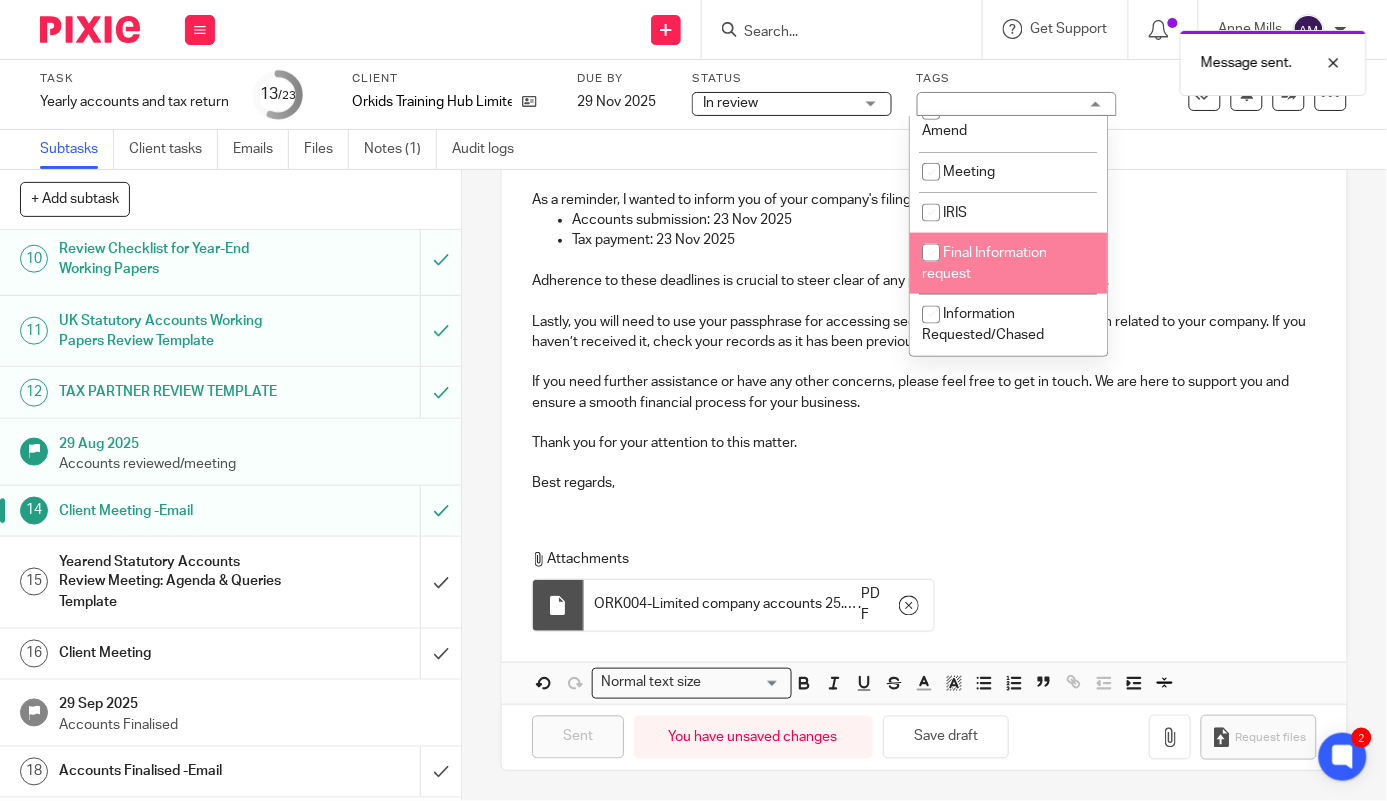 click on "Attachments
ORK004-Limited company accounts 25.1-LTD-CMT-20250807 . PDF" at bounding box center (925, 585) 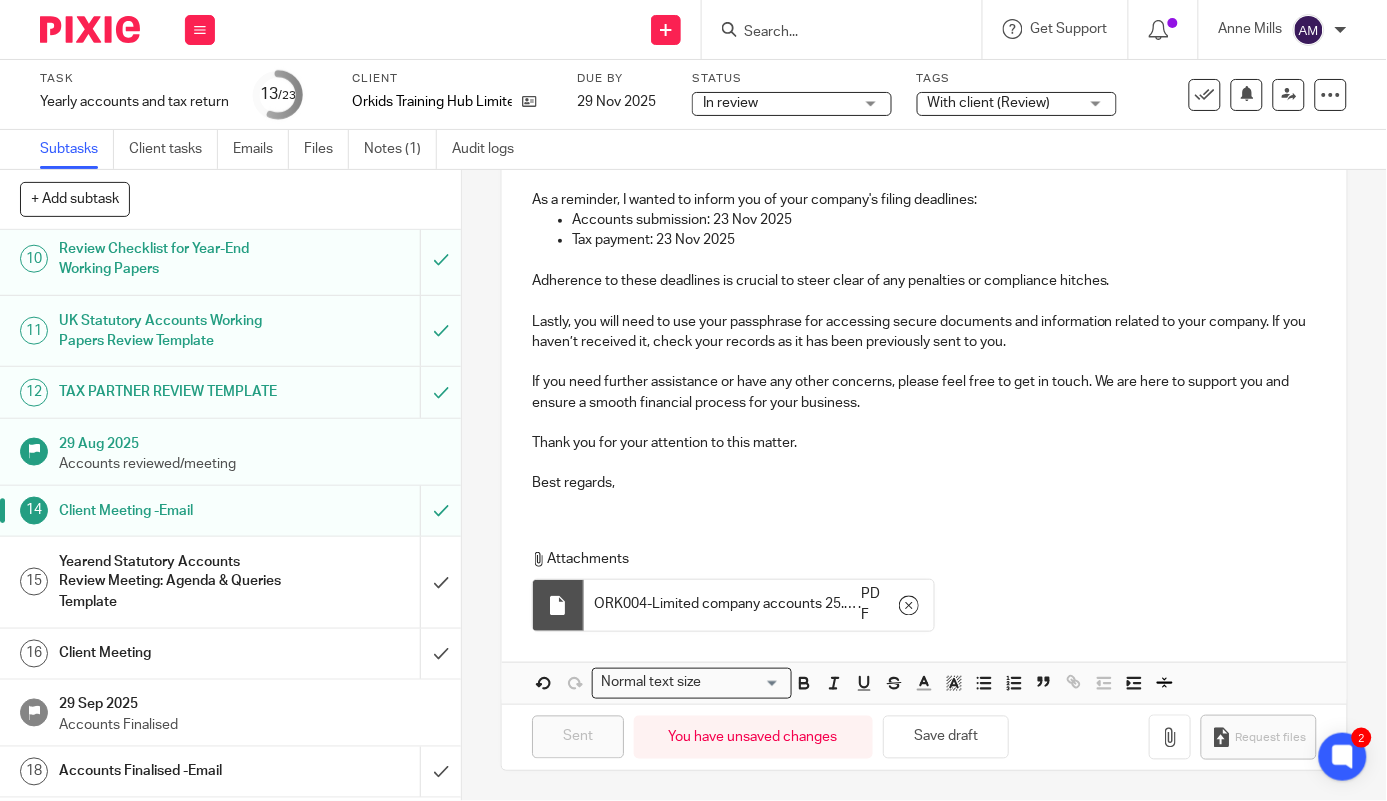 click at bounding box center (832, 33) 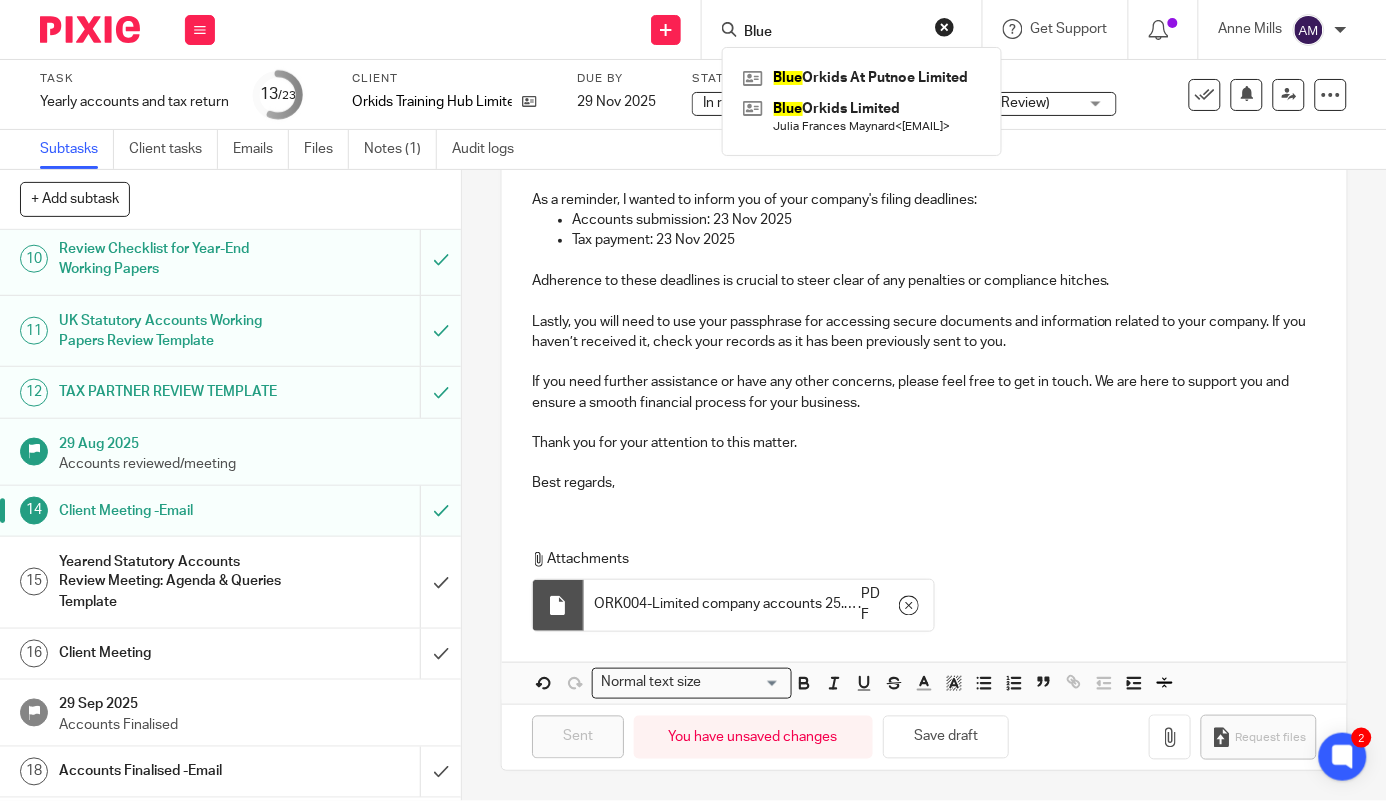 type on "Blue" 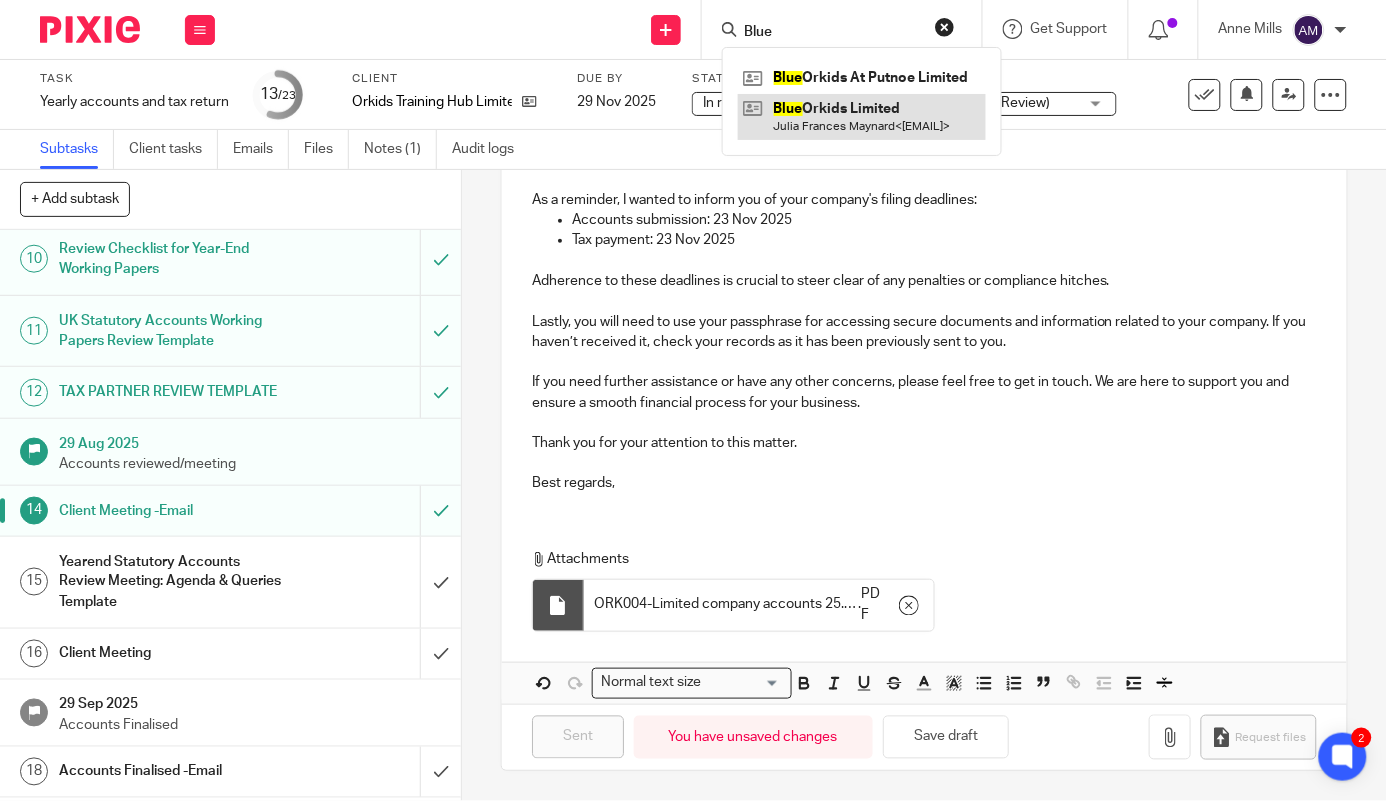 click at bounding box center [862, 117] 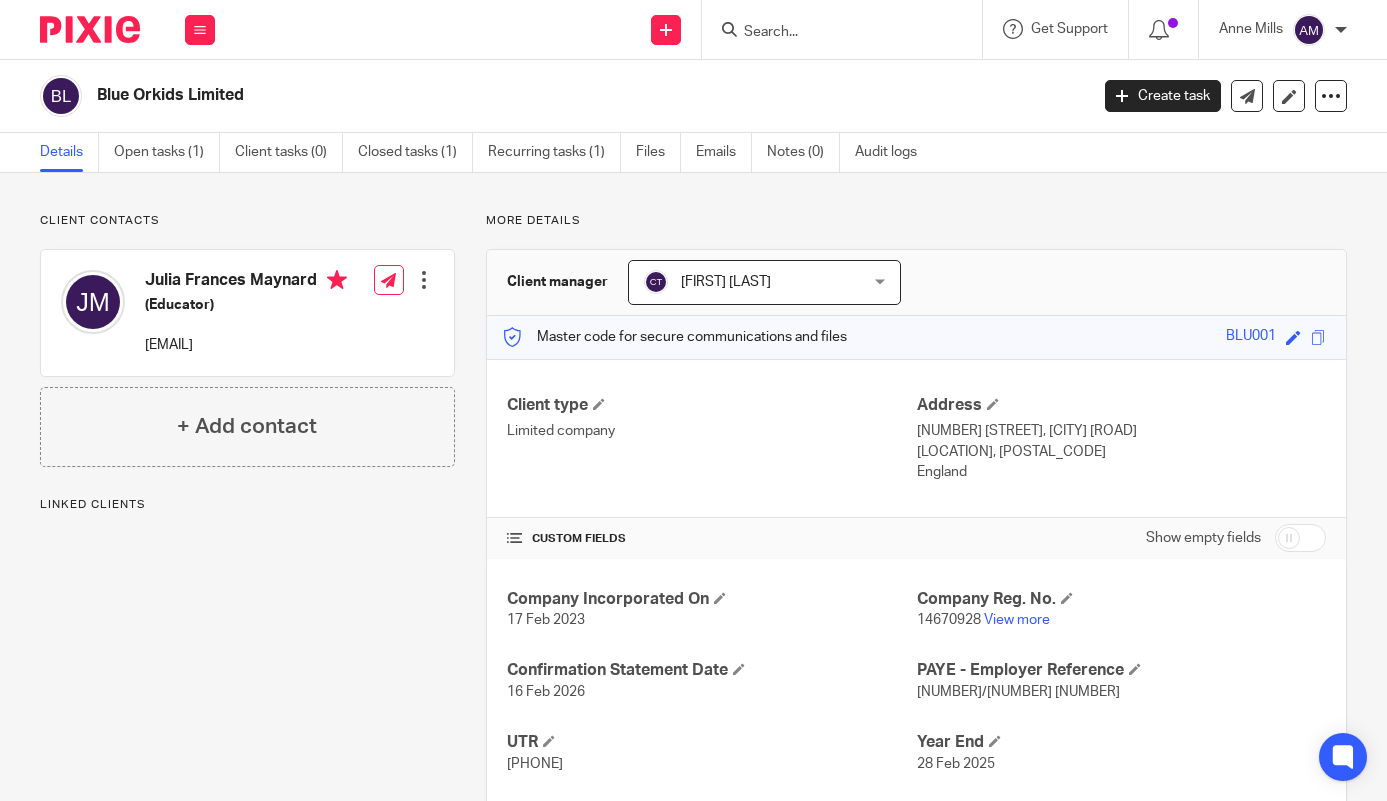 scroll, scrollTop: 0, scrollLeft: 0, axis: both 